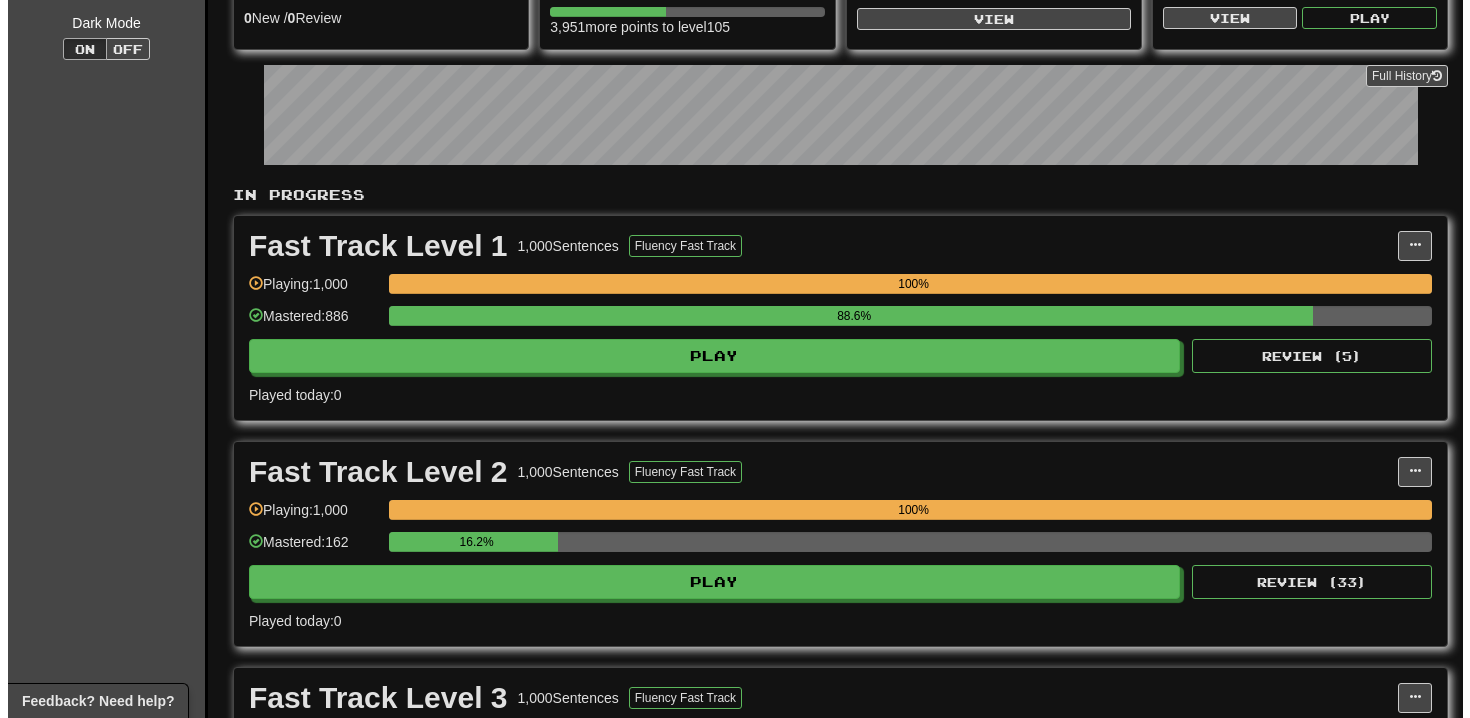scroll, scrollTop: 260, scrollLeft: 0, axis: vertical 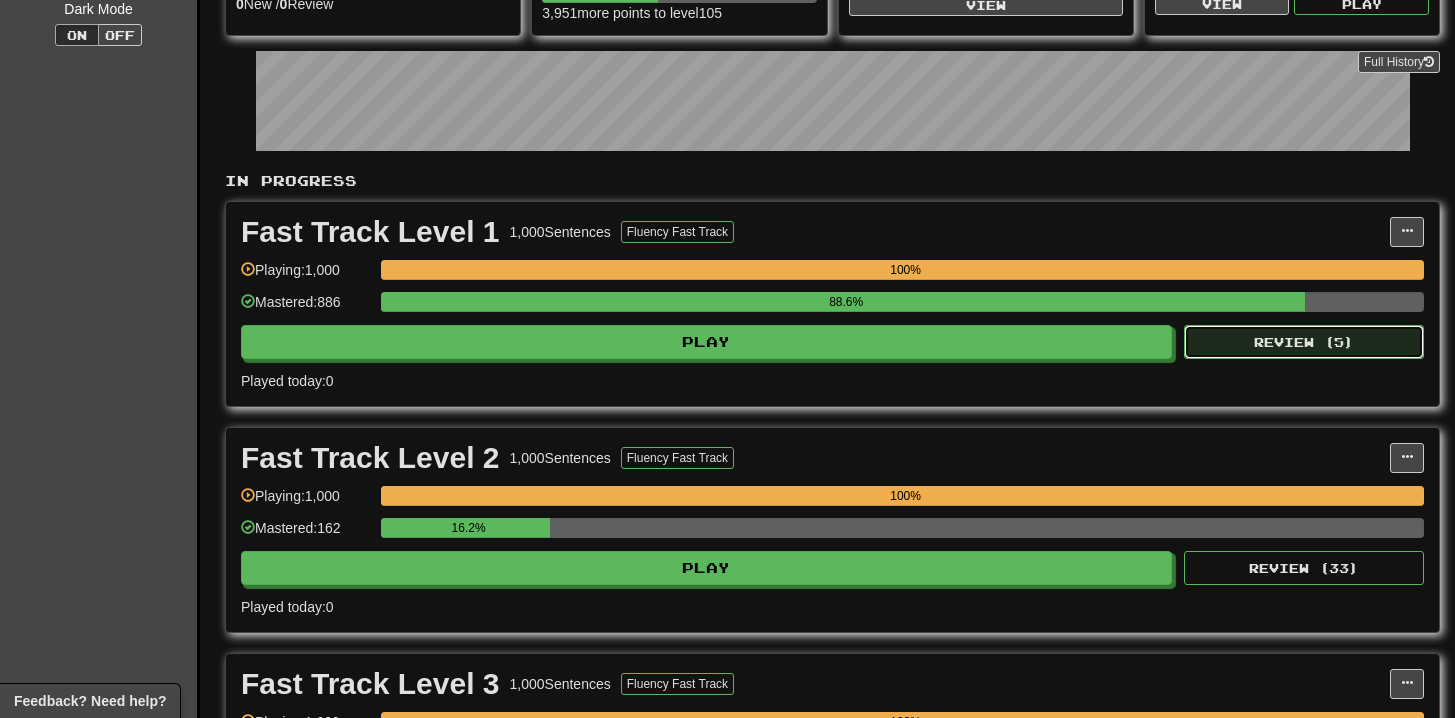 click on "Review ( 5 )" at bounding box center [1304, 342] 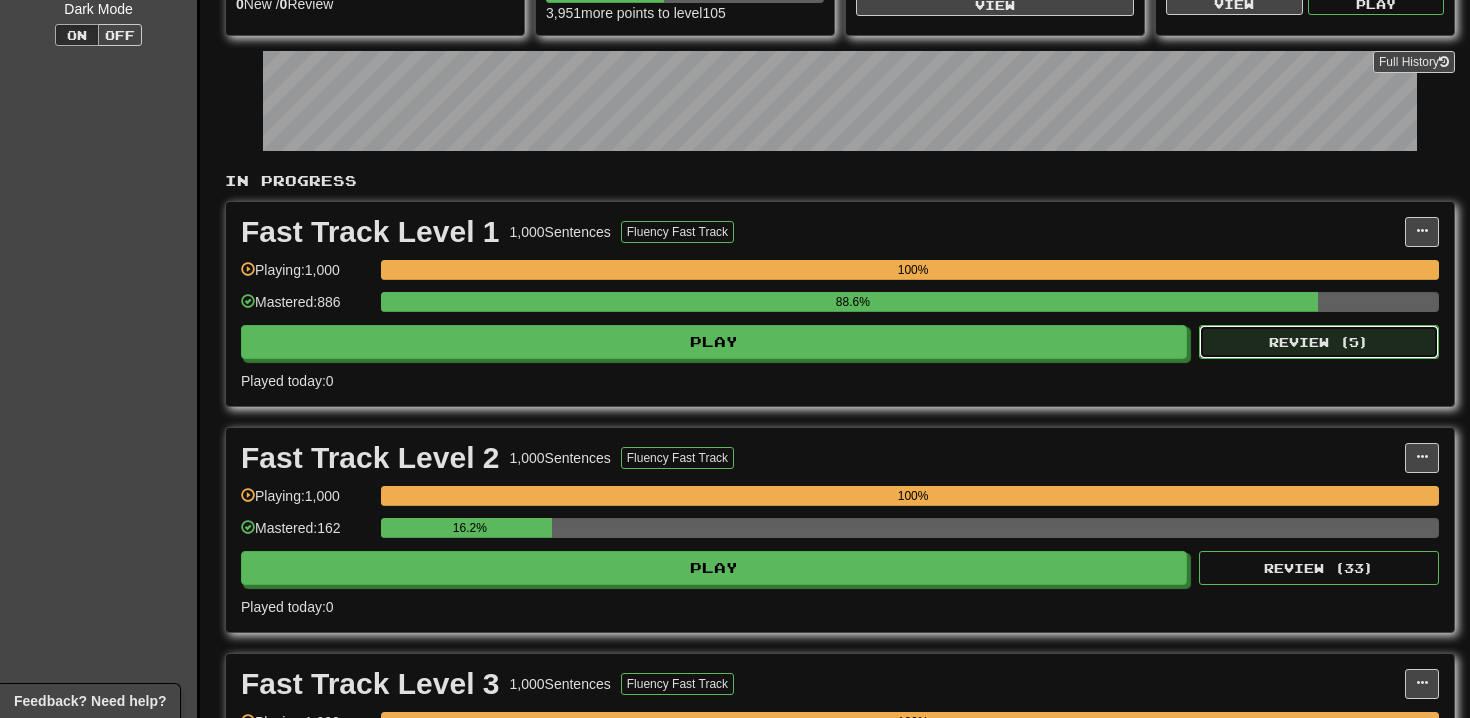 select on "**" 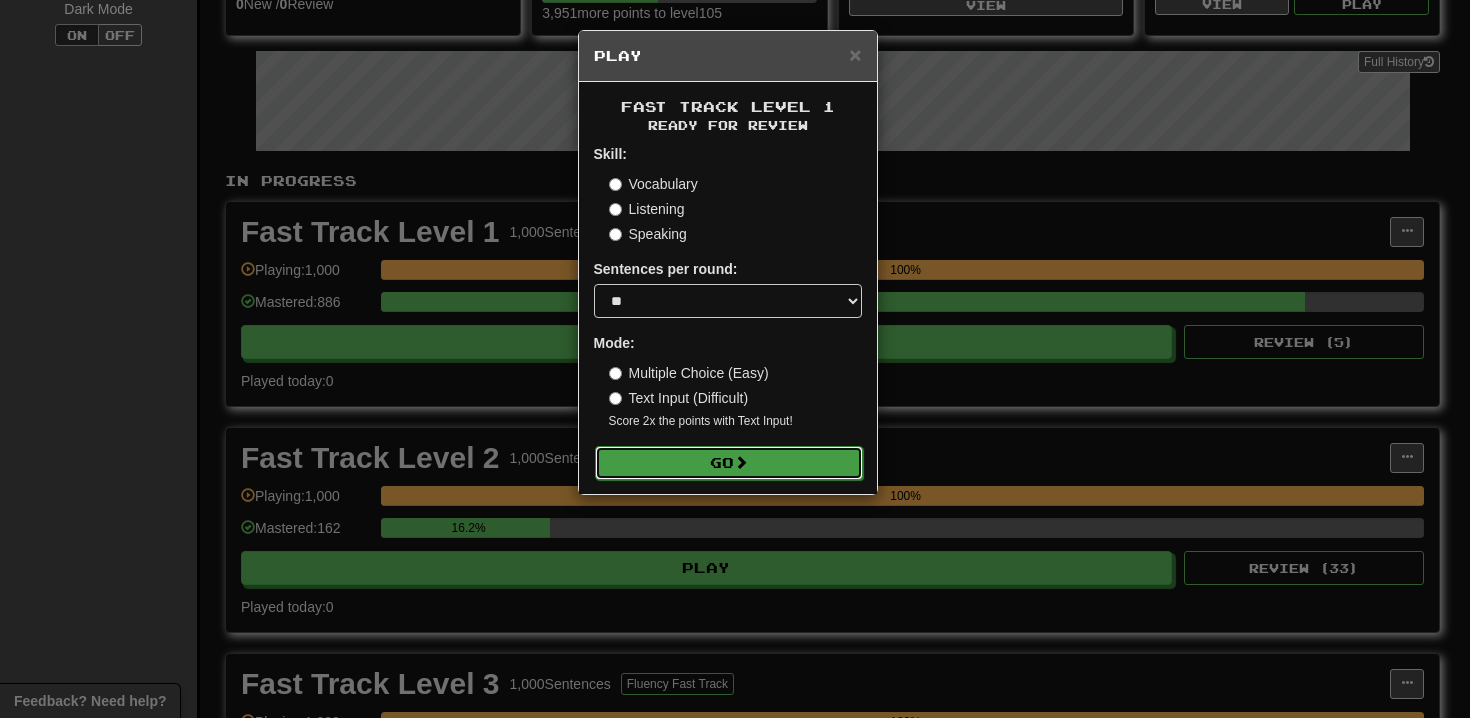 click on "Go" at bounding box center [729, 463] 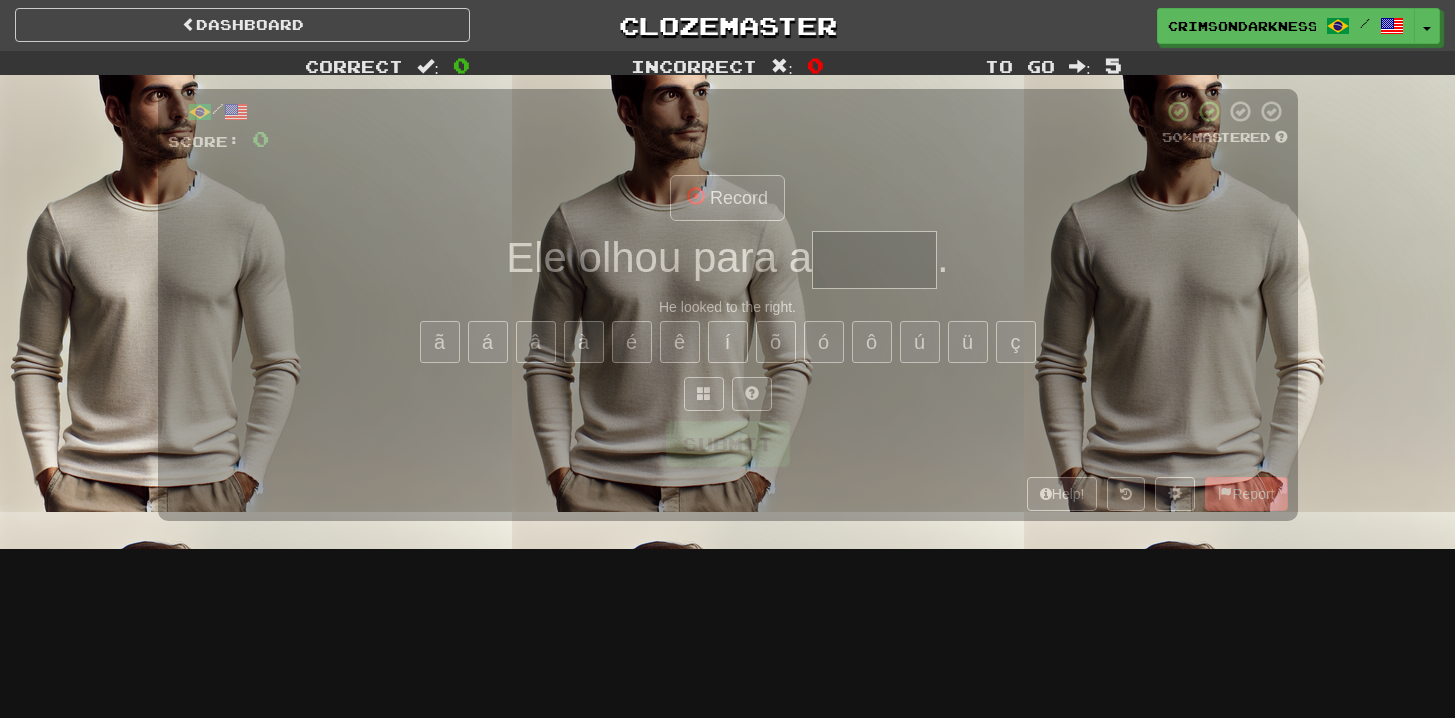 scroll, scrollTop: 0, scrollLeft: 0, axis: both 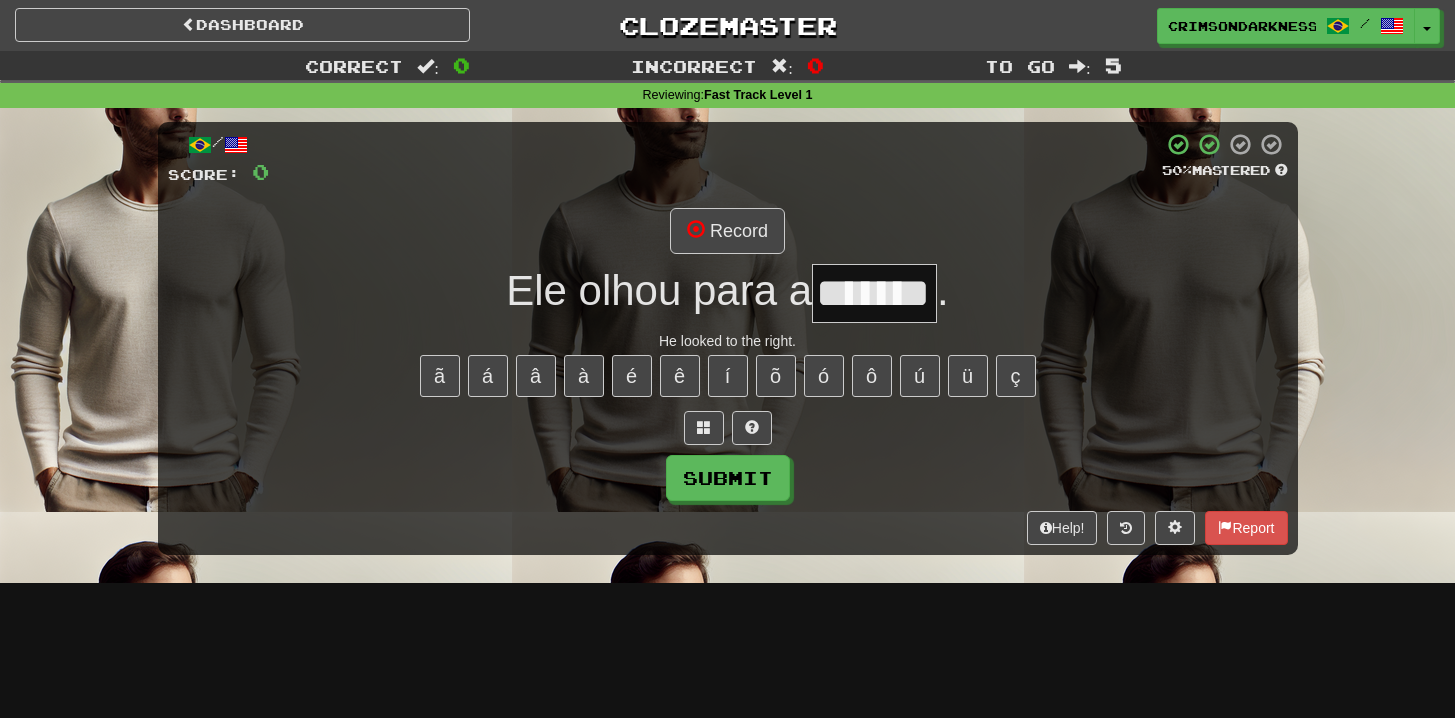 type on "*******" 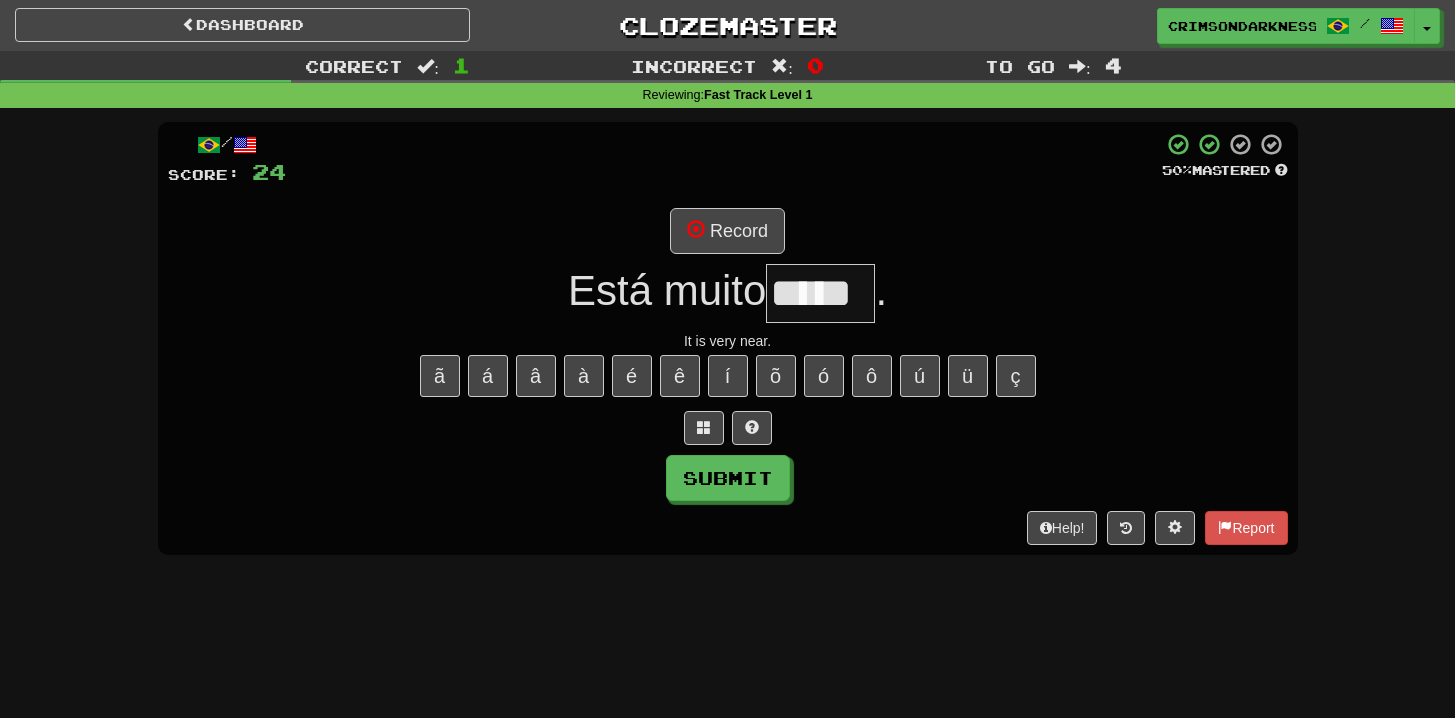 type on "*****" 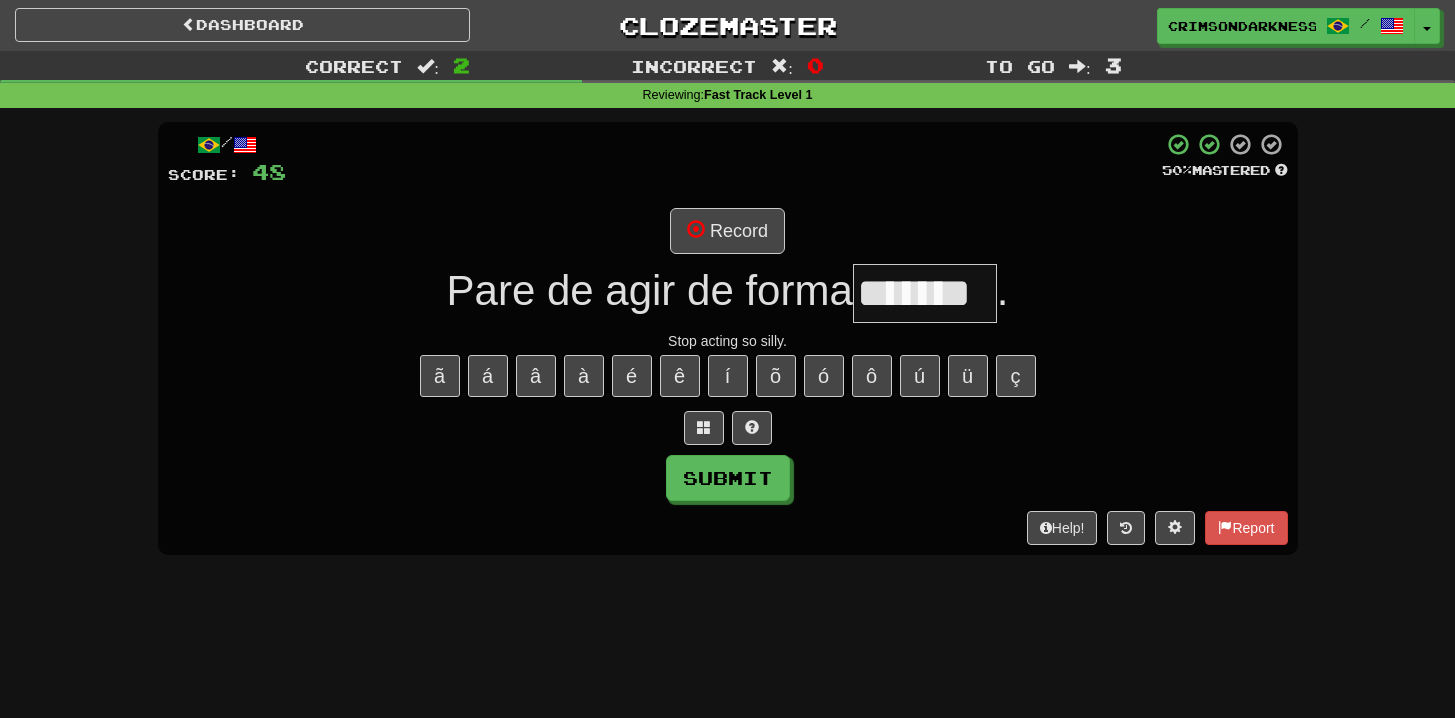 type on "*******" 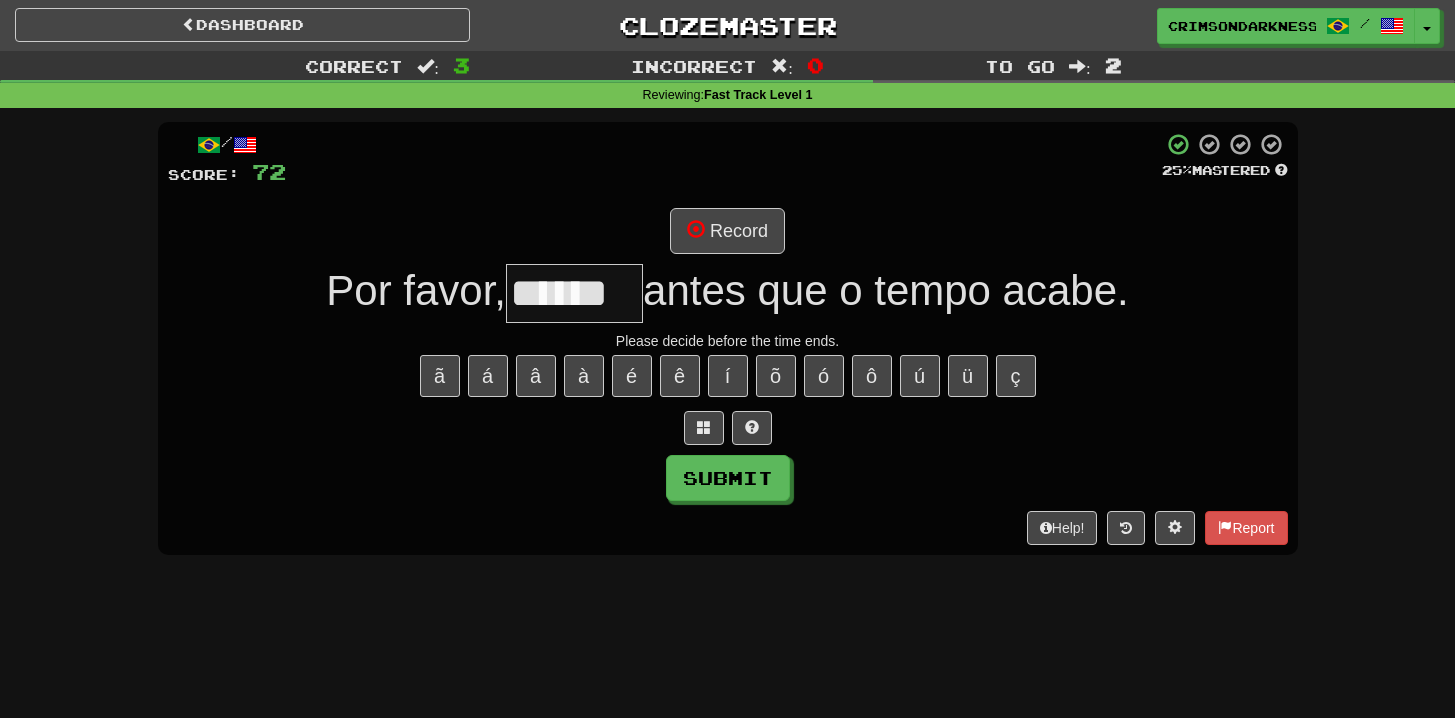 type on "******" 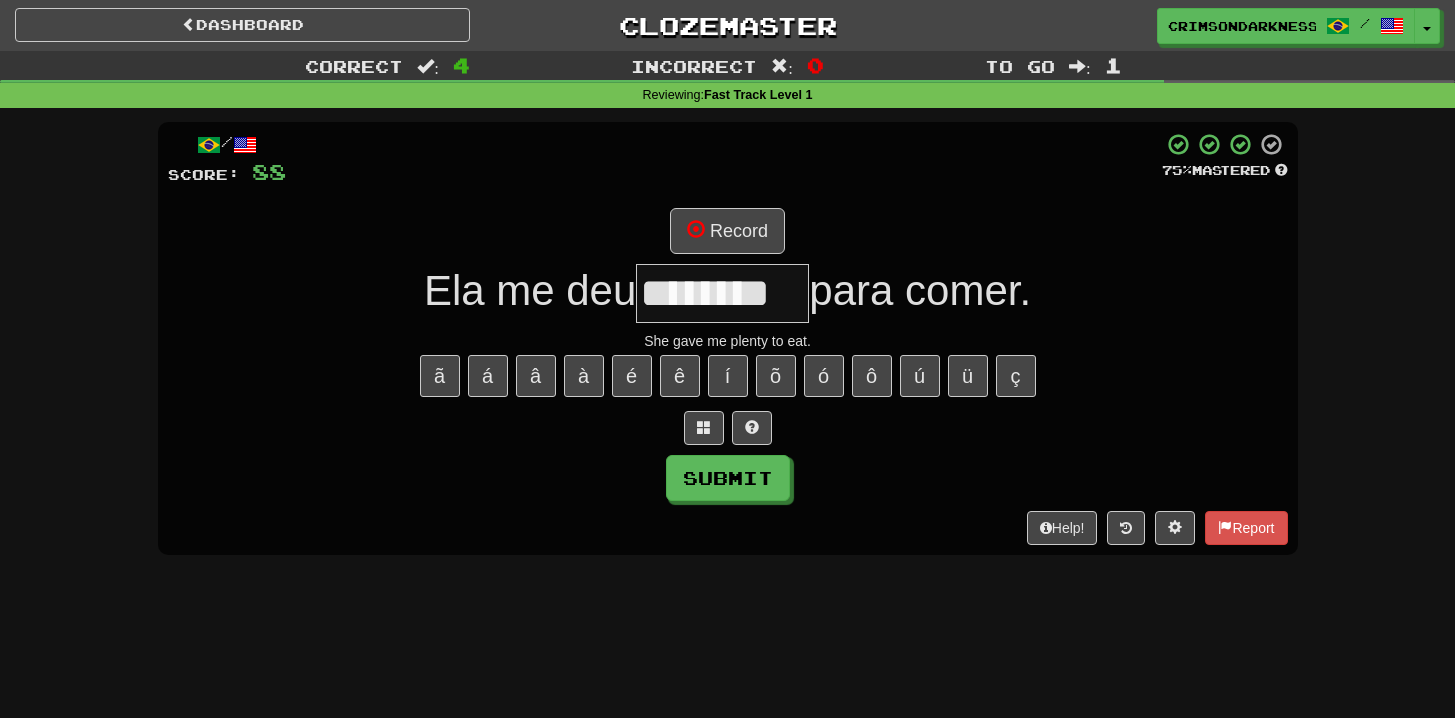 type on "********" 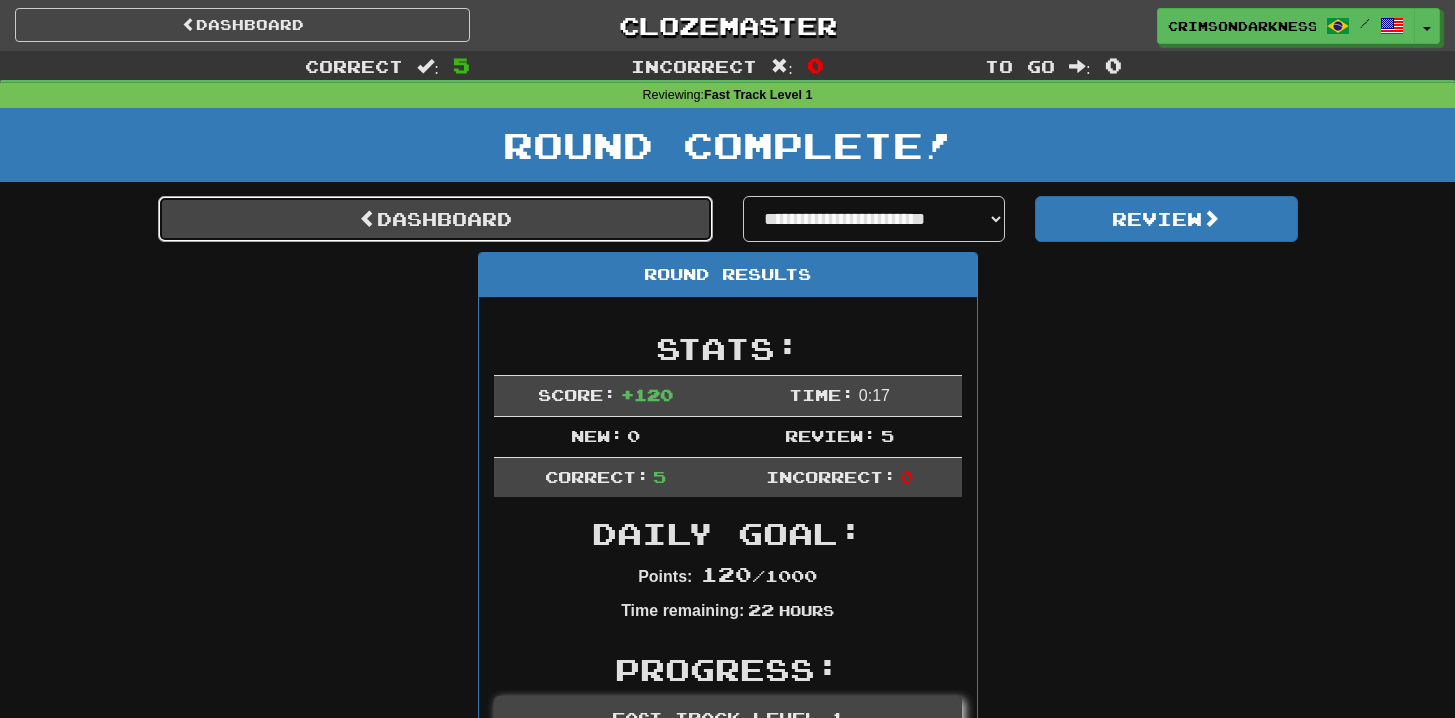click on "Dashboard" at bounding box center (435, 219) 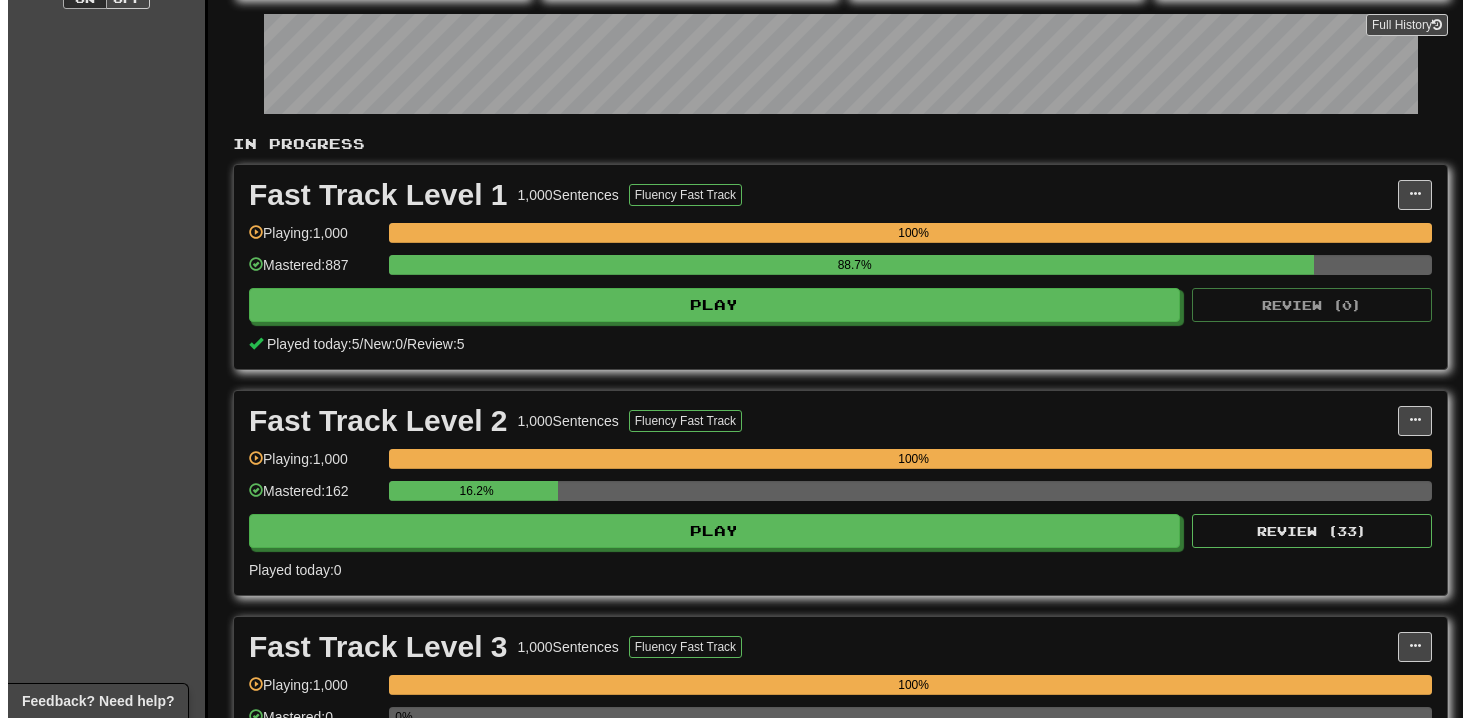 scroll, scrollTop: 317, scrollLeft: 0, axis: vertical 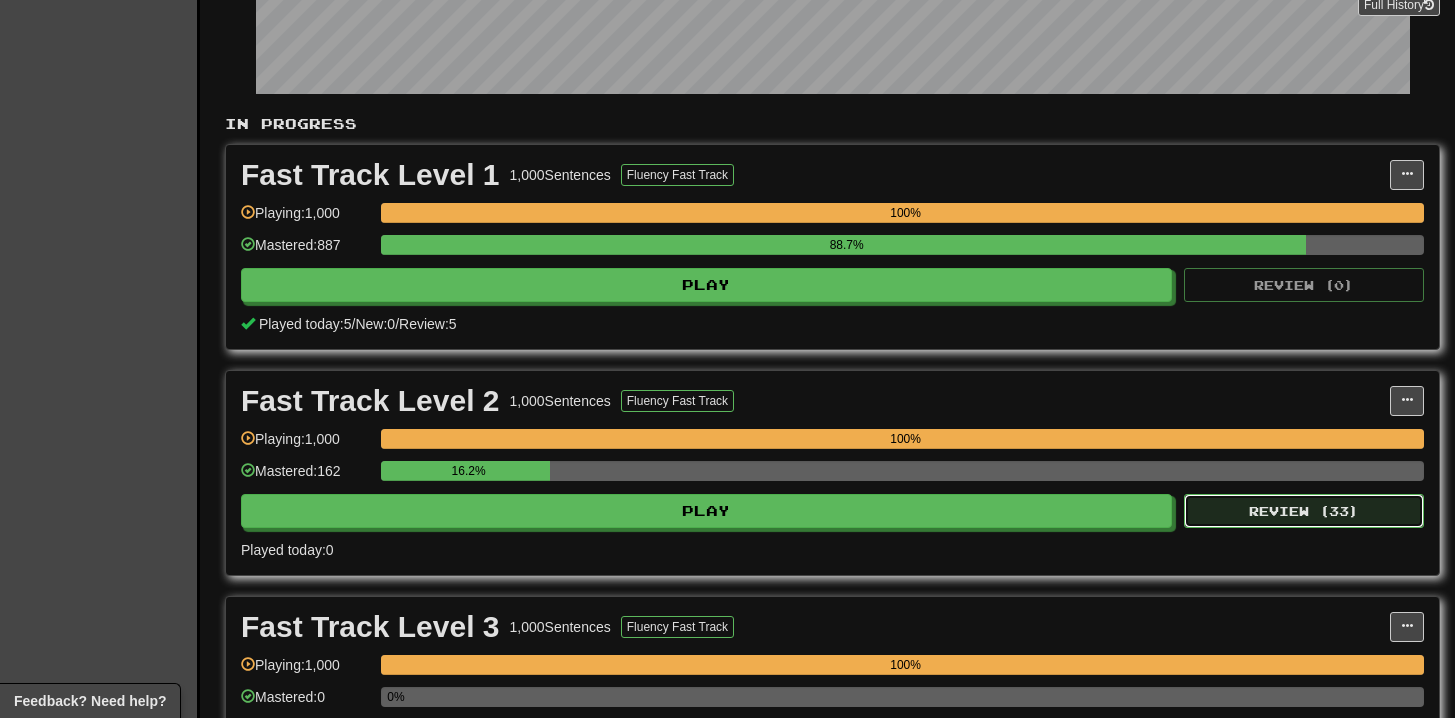 click on "Review ( 33 )" at bounding box center [1304, 511] 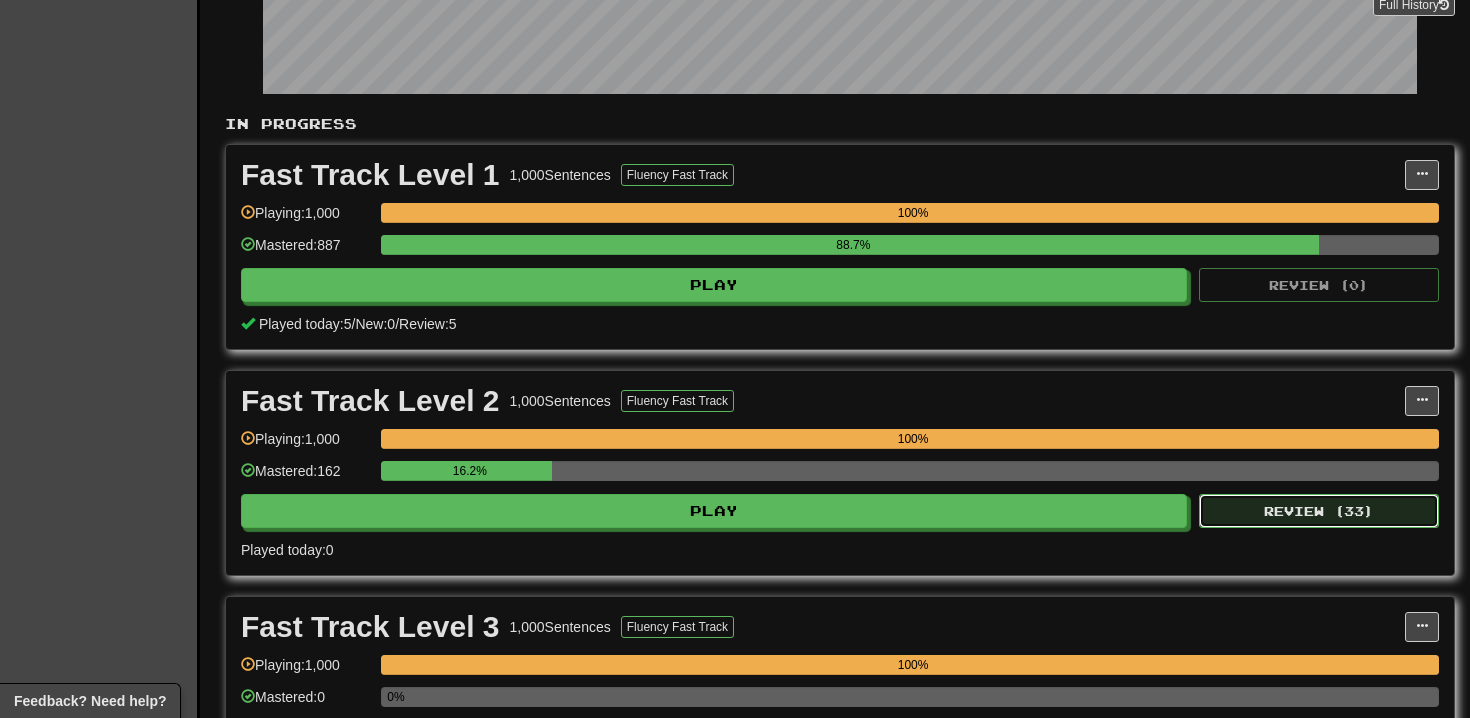select on "**" 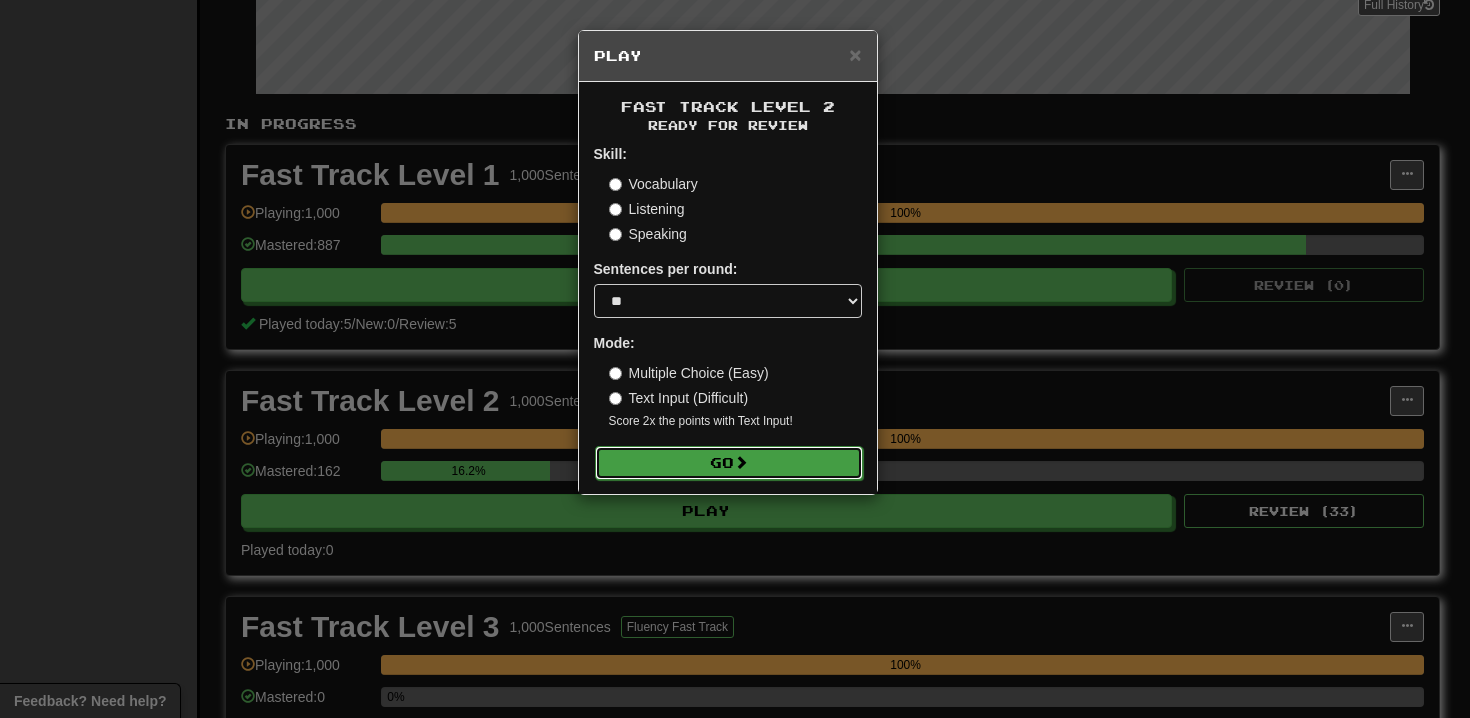 click on "Go" at bounding box center (729, 463) 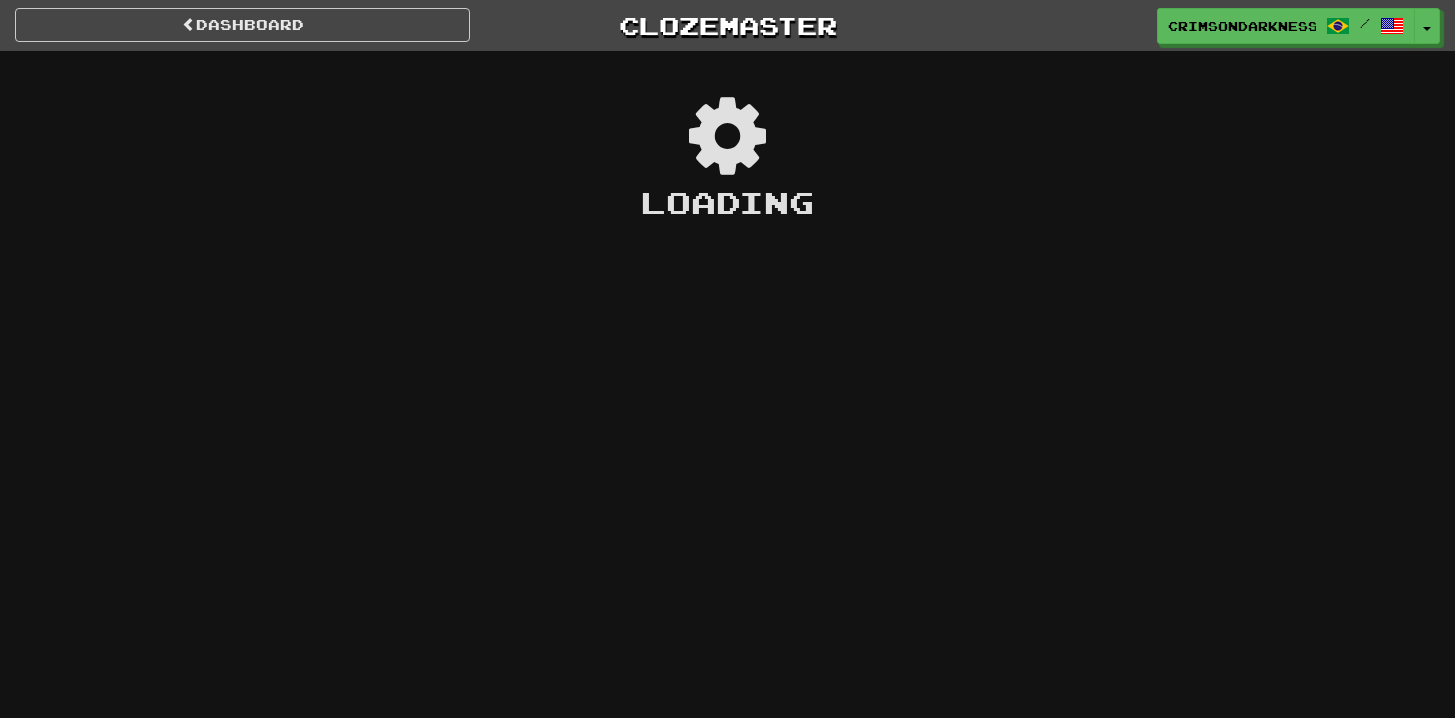 scroll, scrollTop: 0, scrollLeft: 0, axis: both 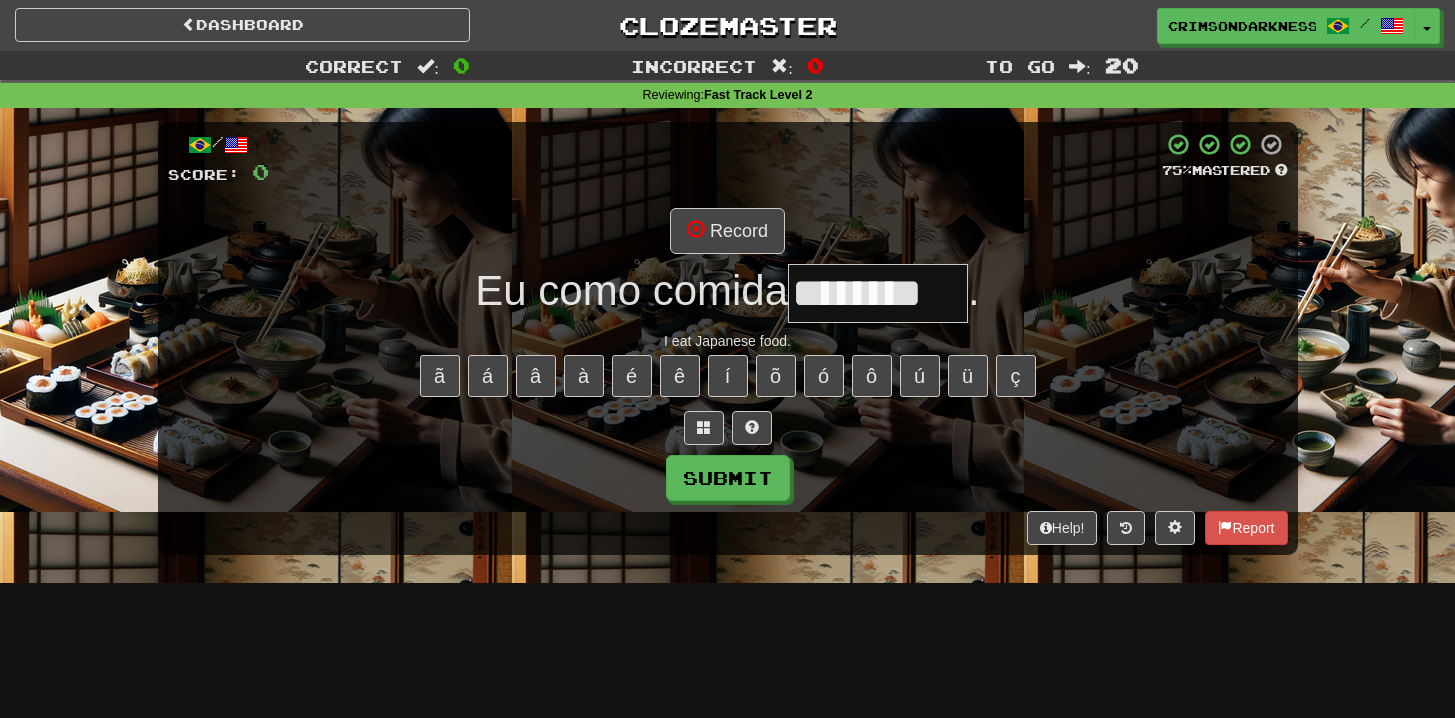 type on "********" 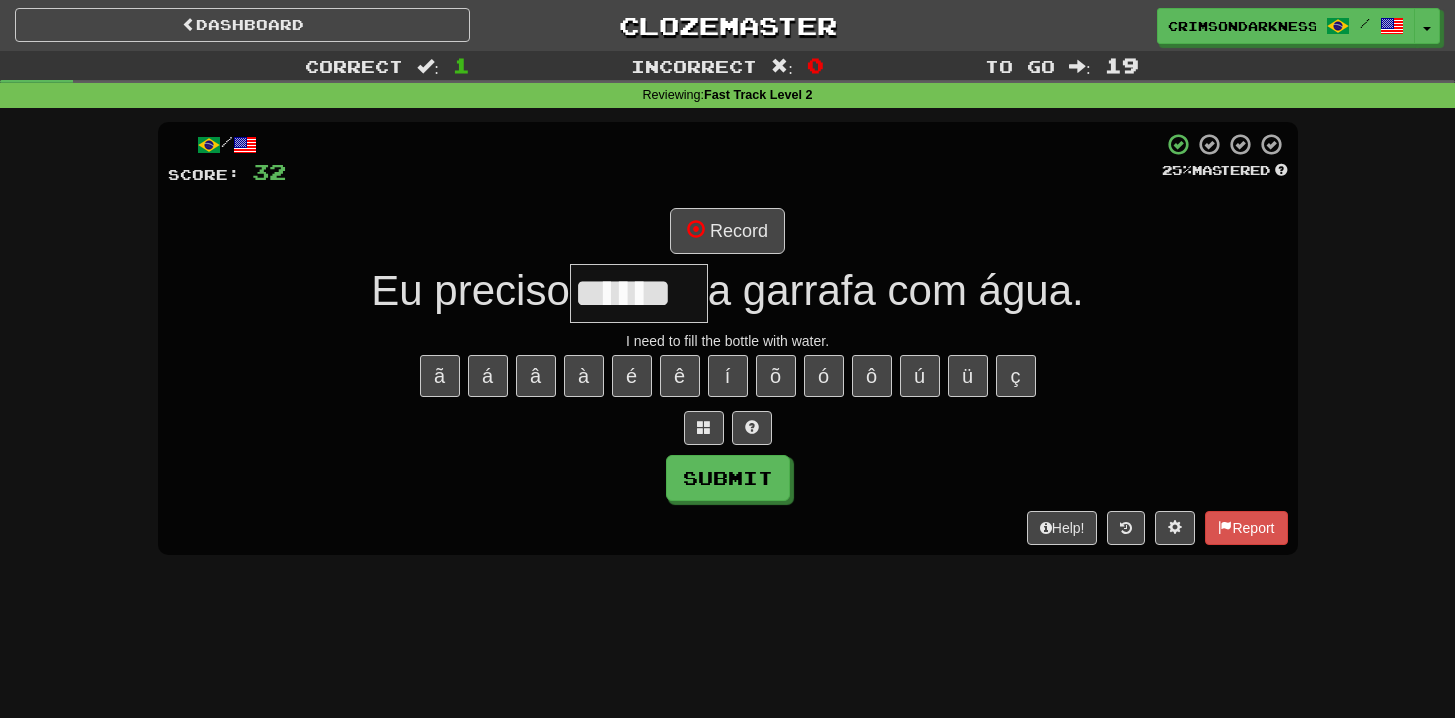 type on "******" 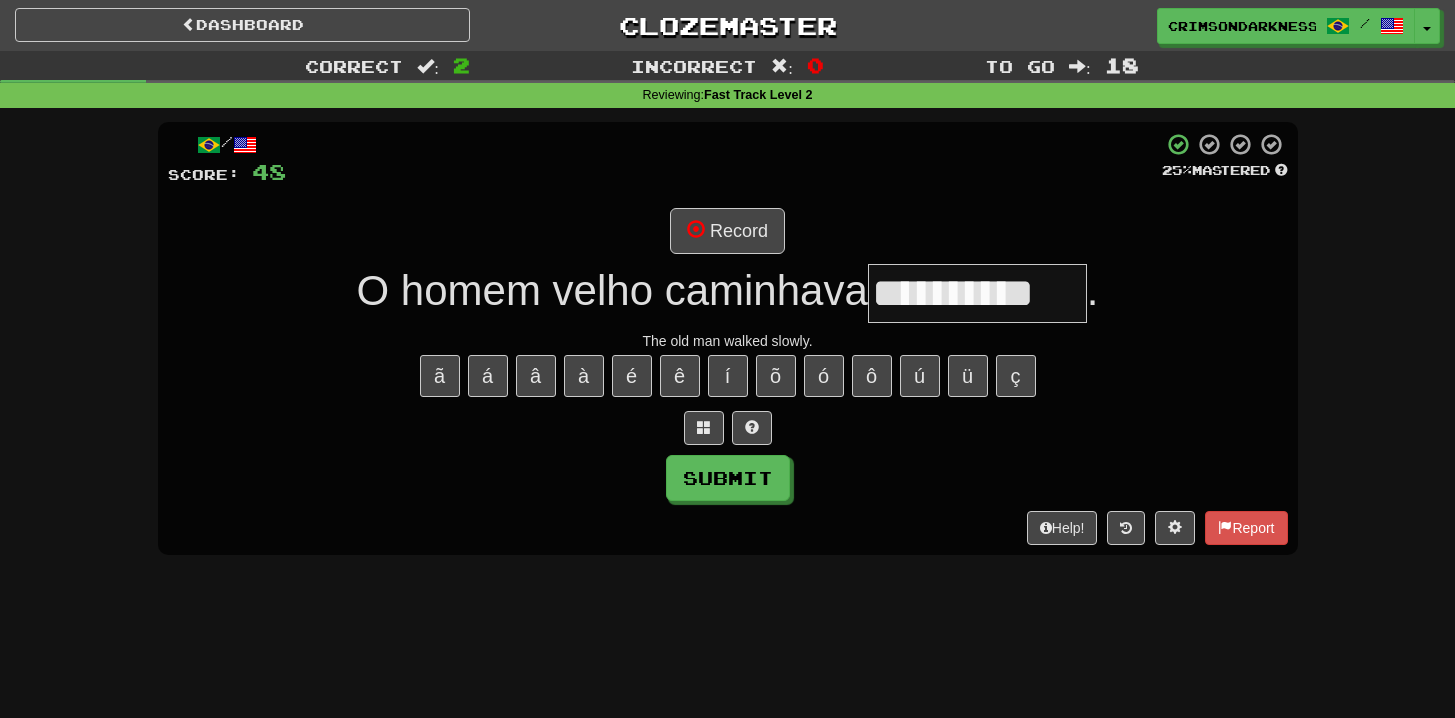 type on "**********" 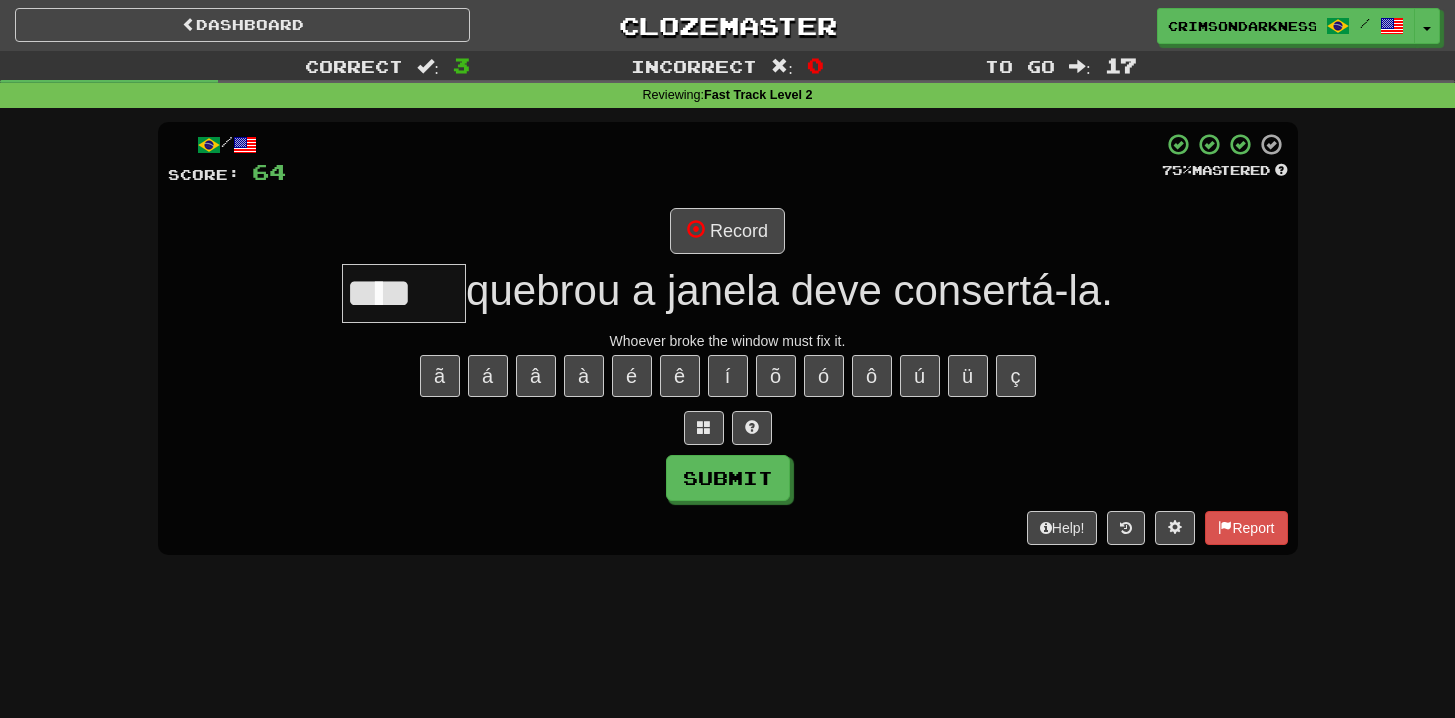 type on "****" 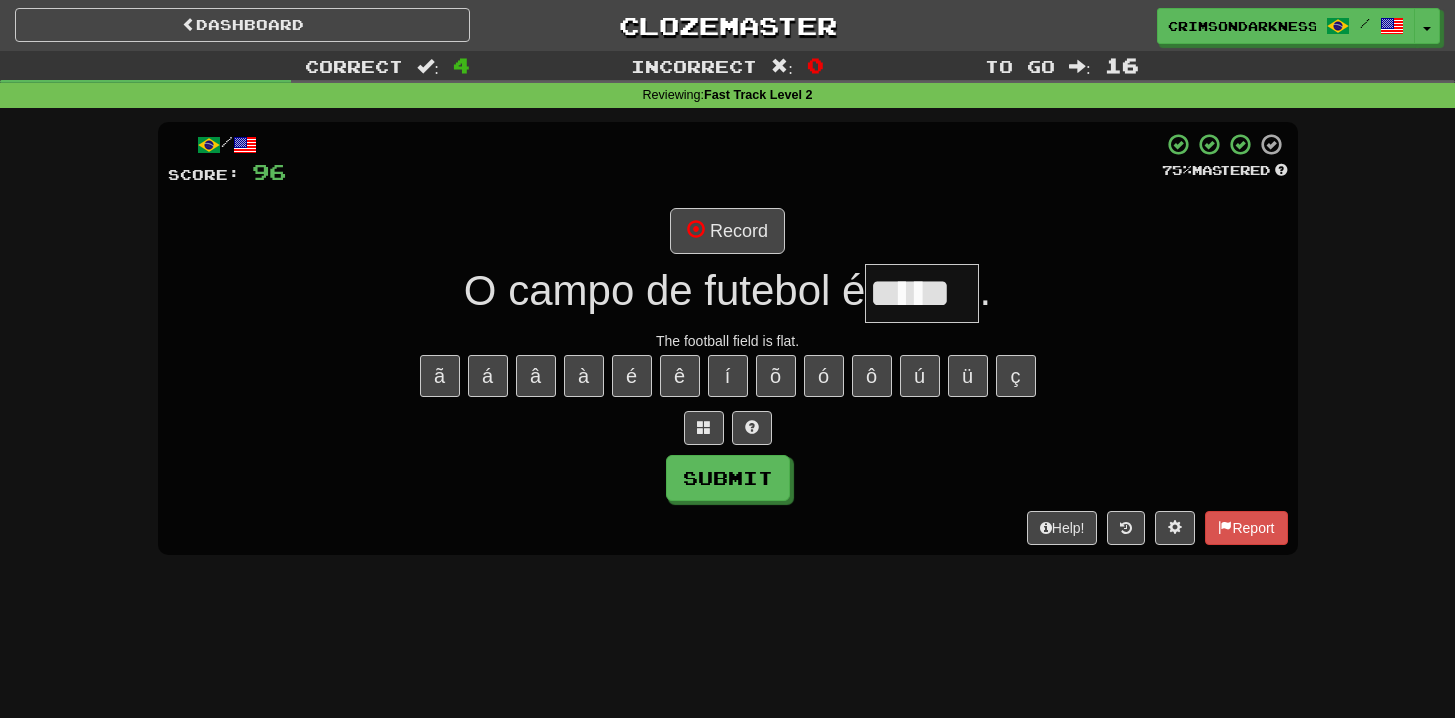 type on "*****" 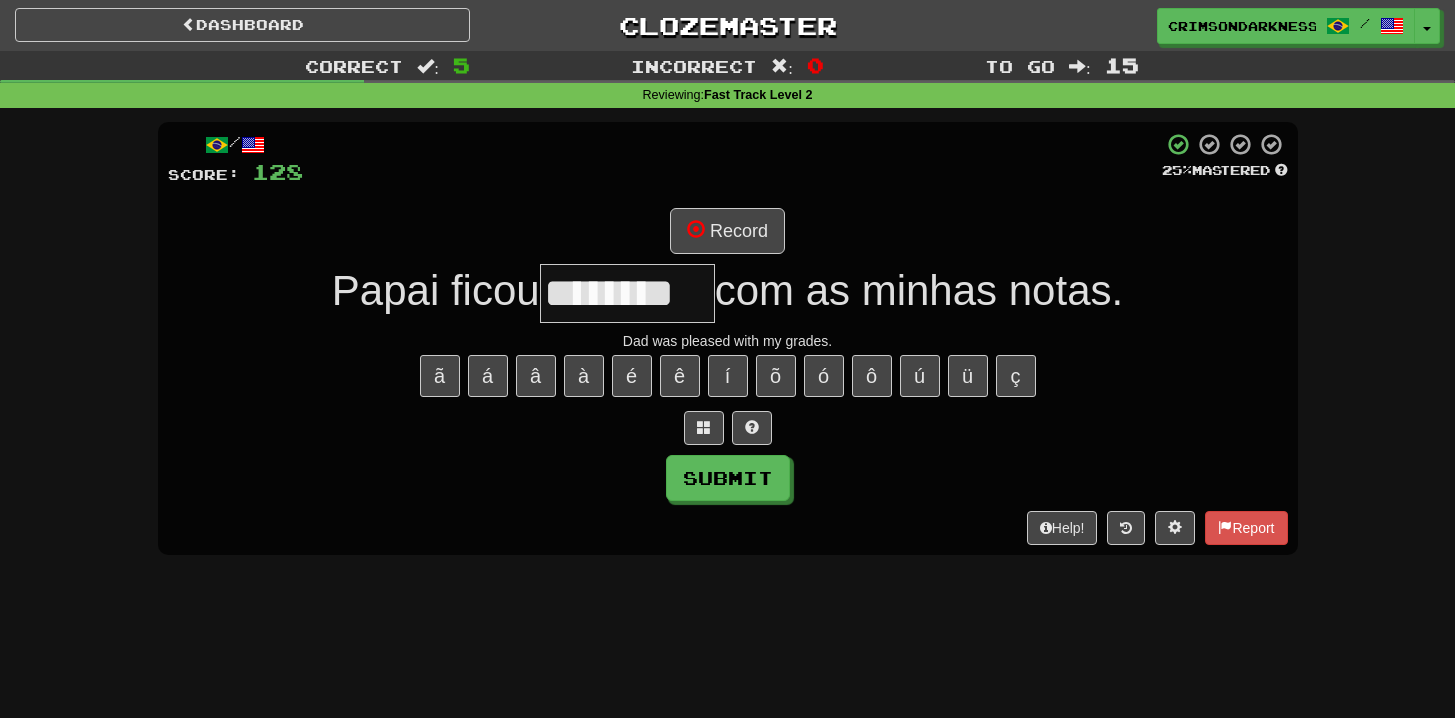 type on "********" 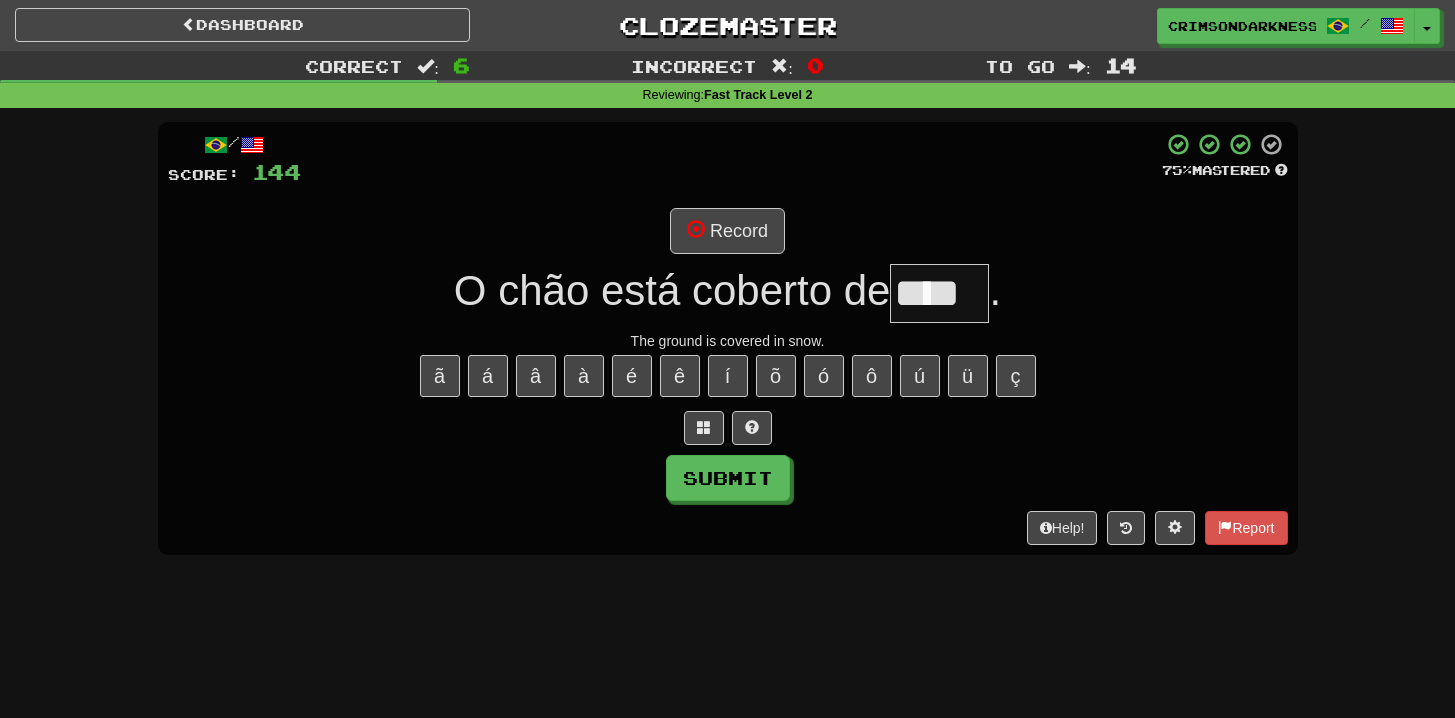 type on "****" 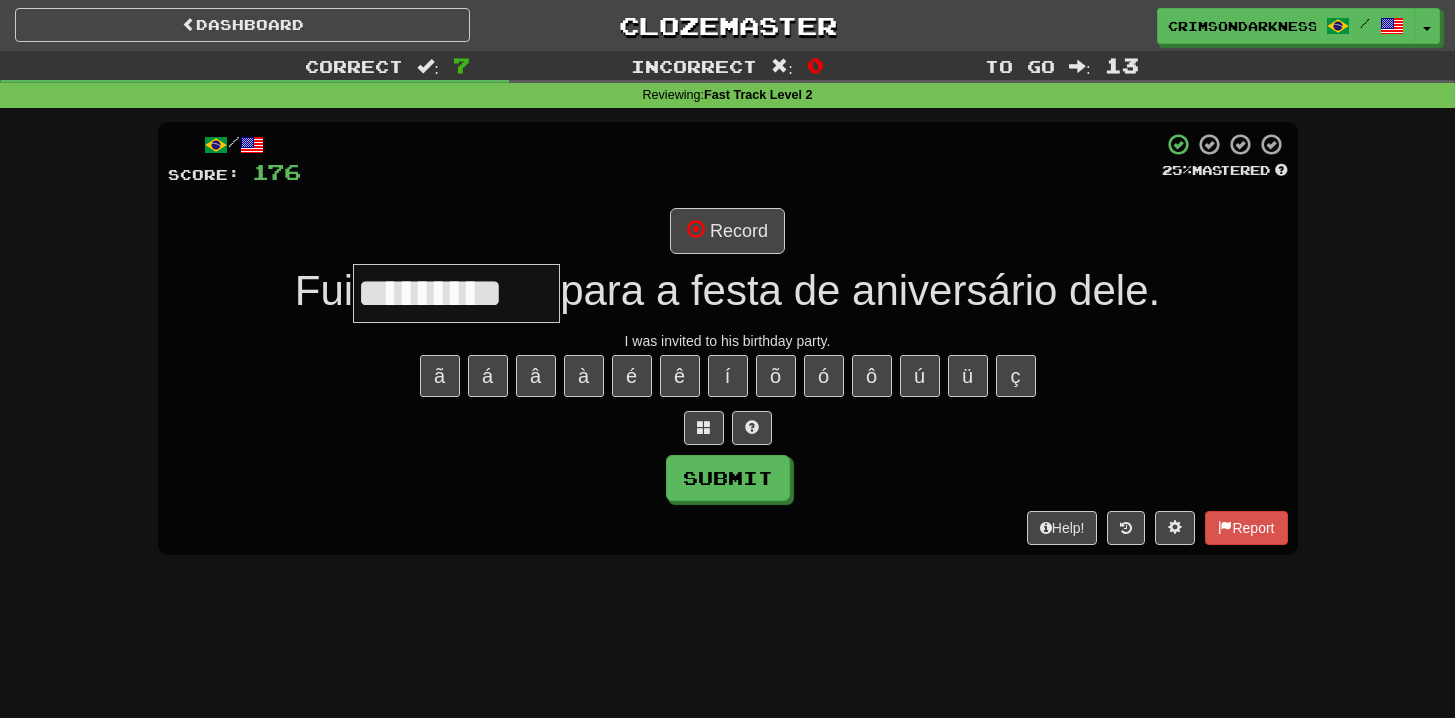 type on "*********" 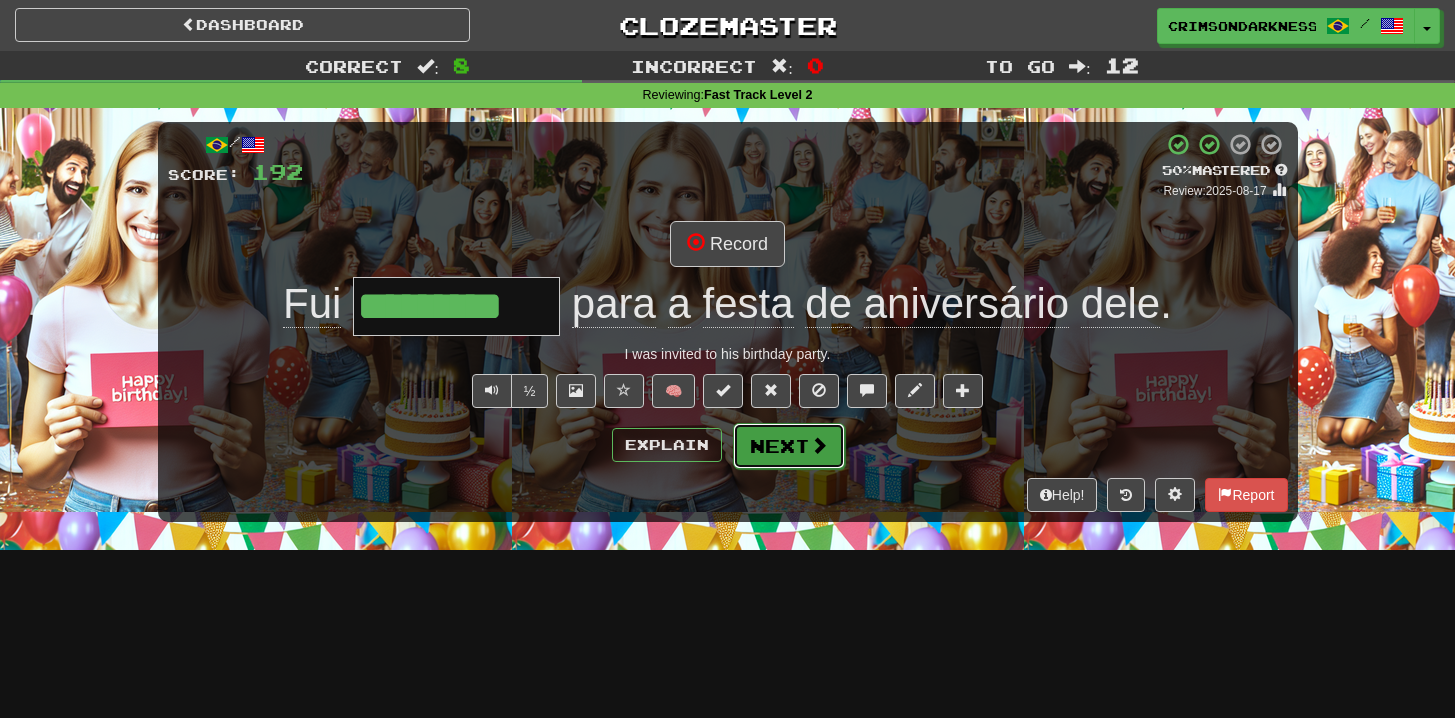 click on "Next" at bounding box center (789, 446) 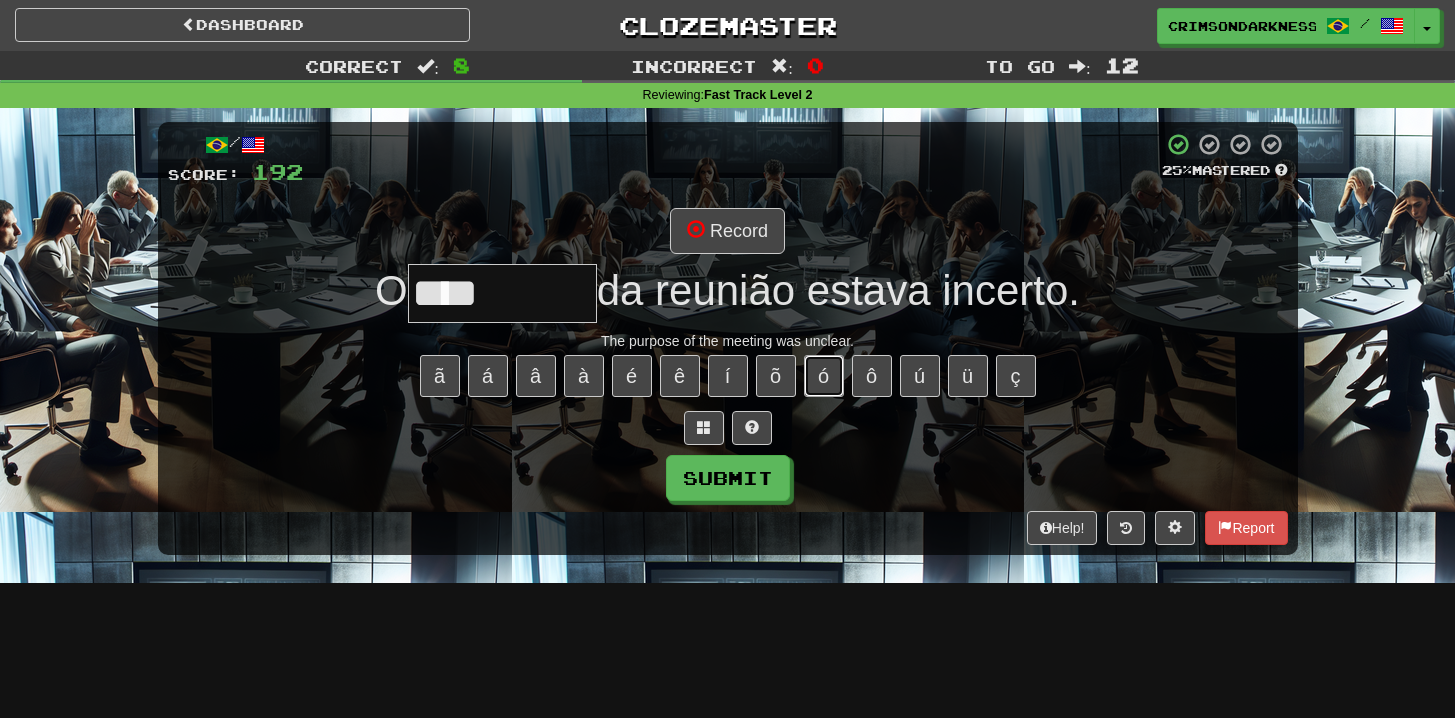 click on "ó" at bounding box center (824, 376) 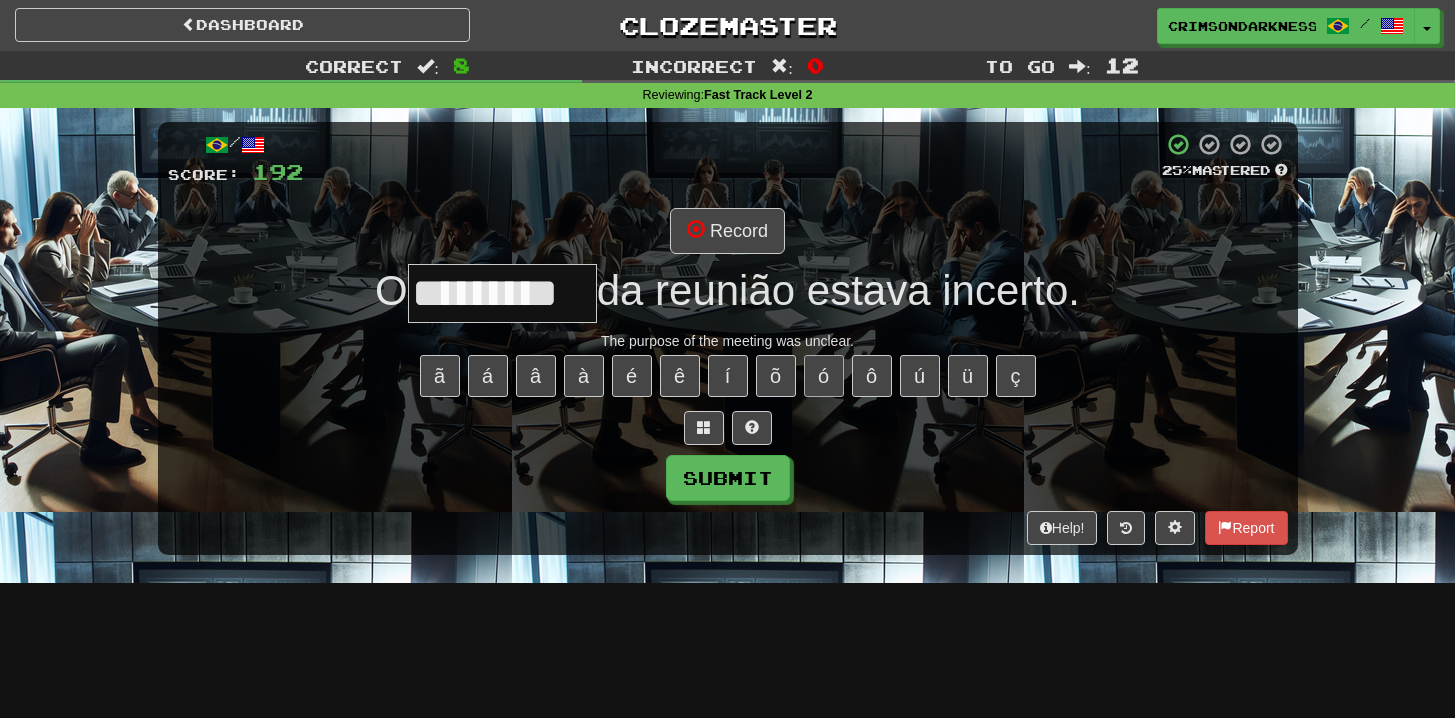 type on "*********" 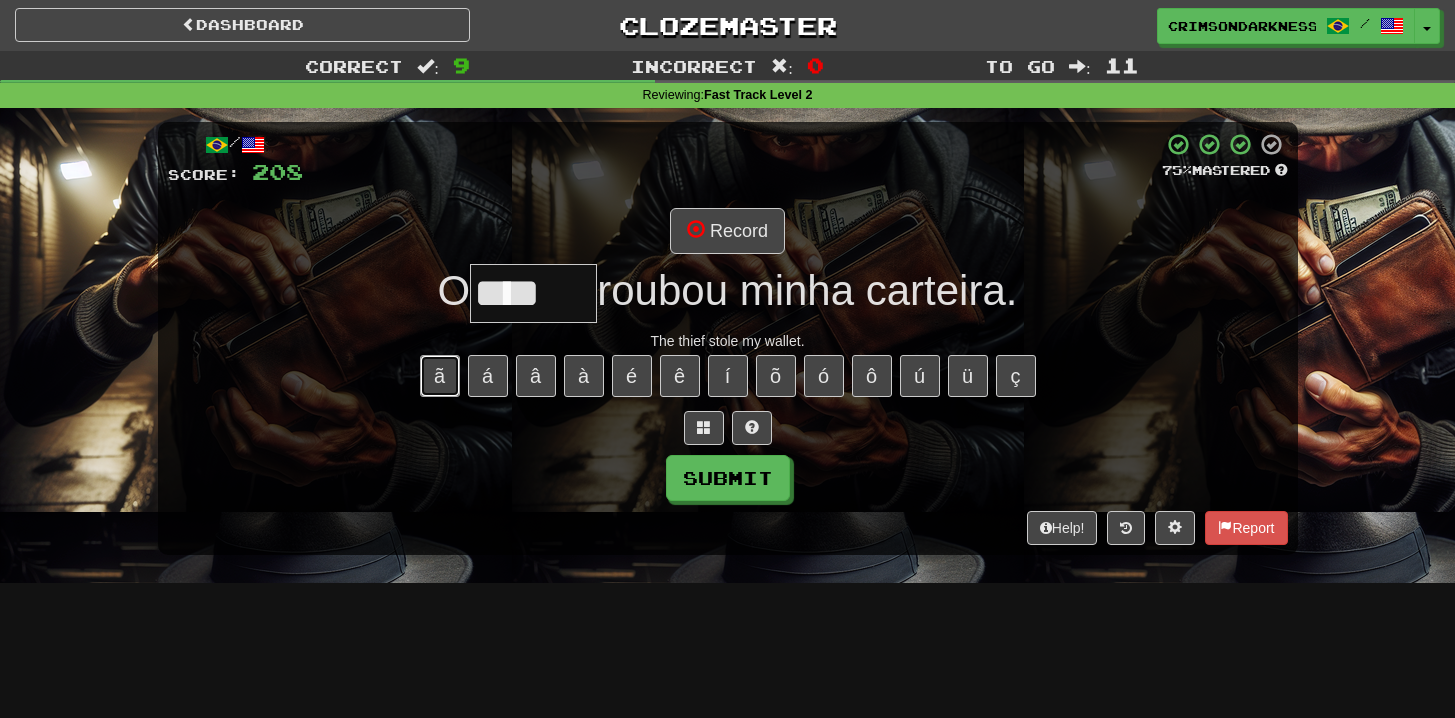 click on "ã" at bounding box center [440, 376] 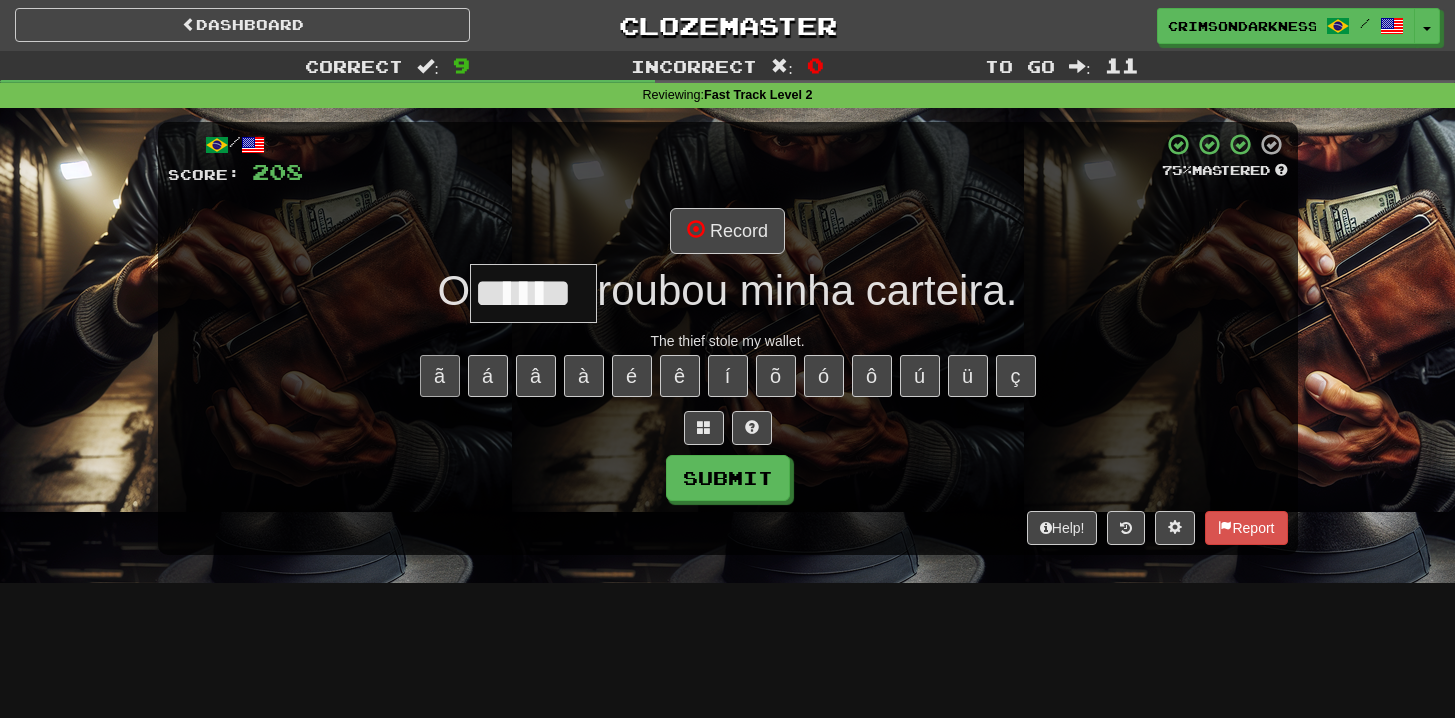type on "******" 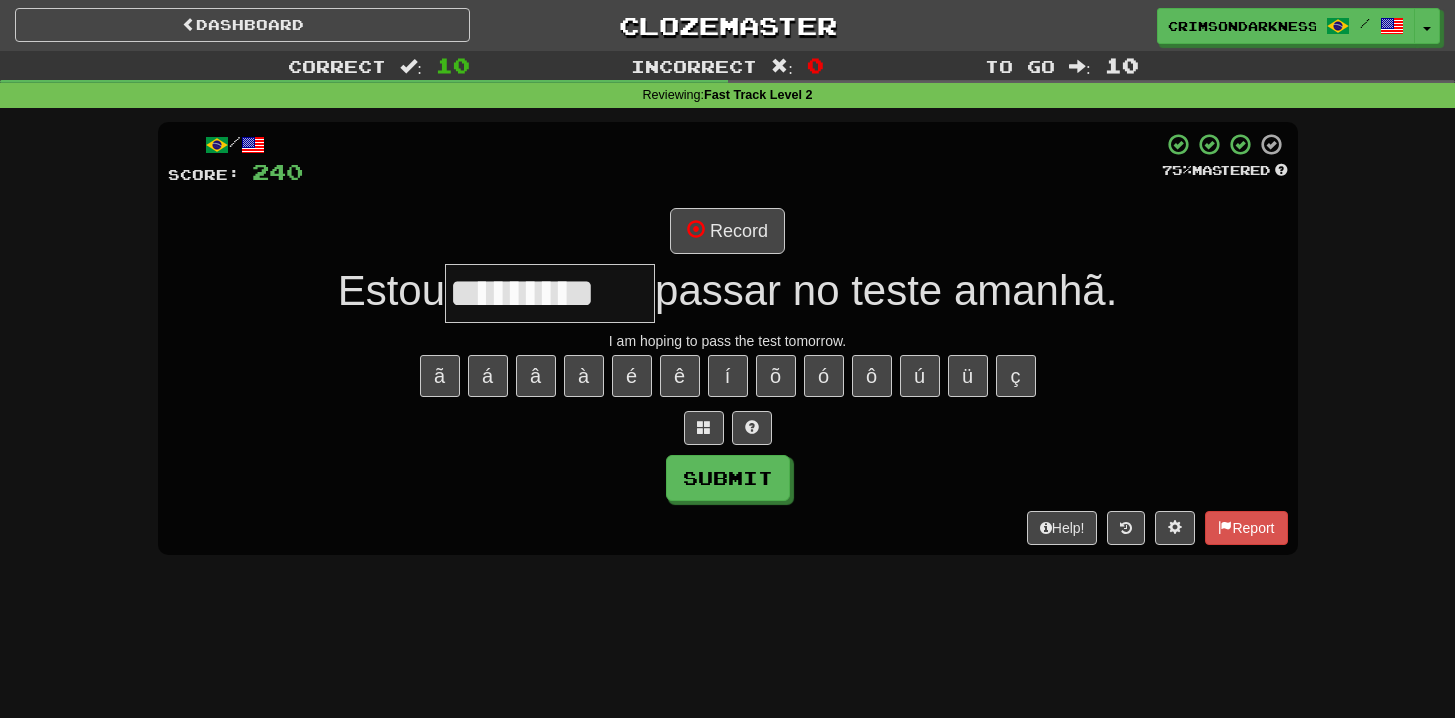 type on "*********" 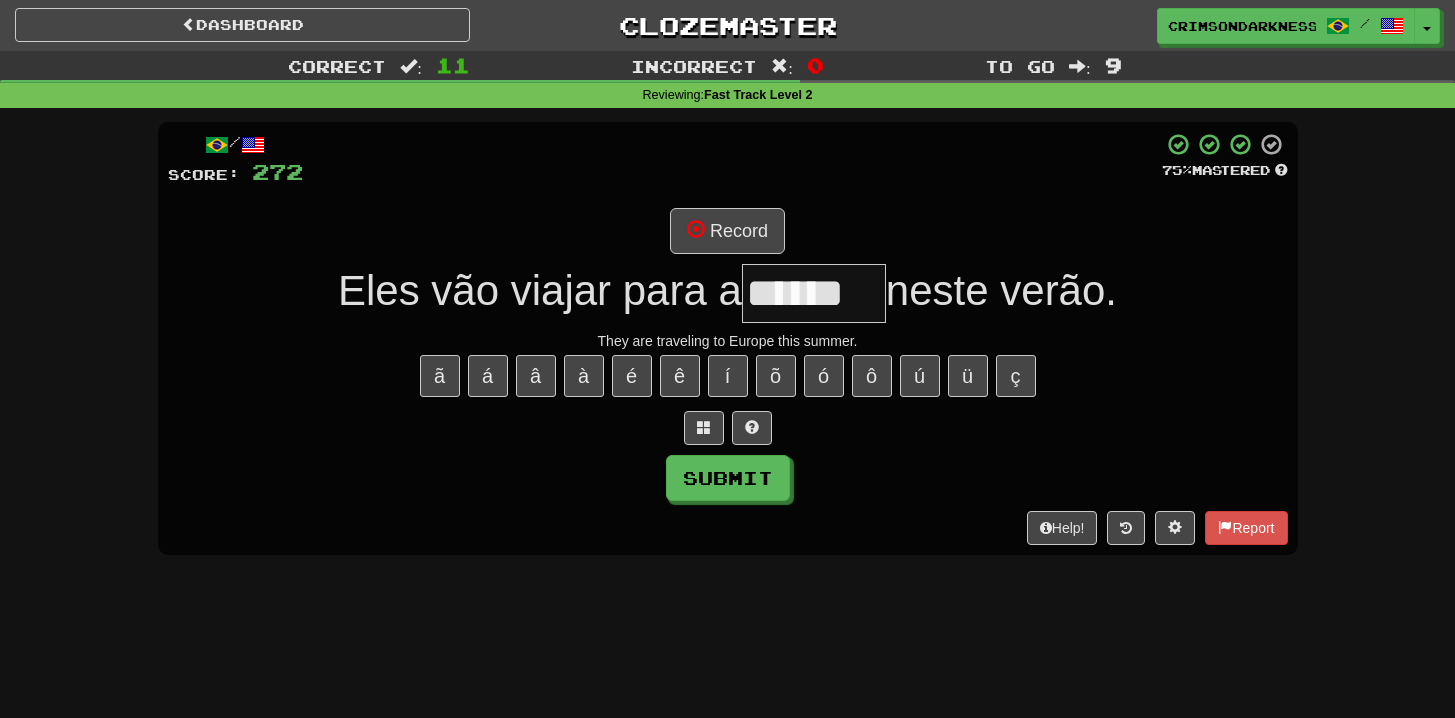 type on "******" 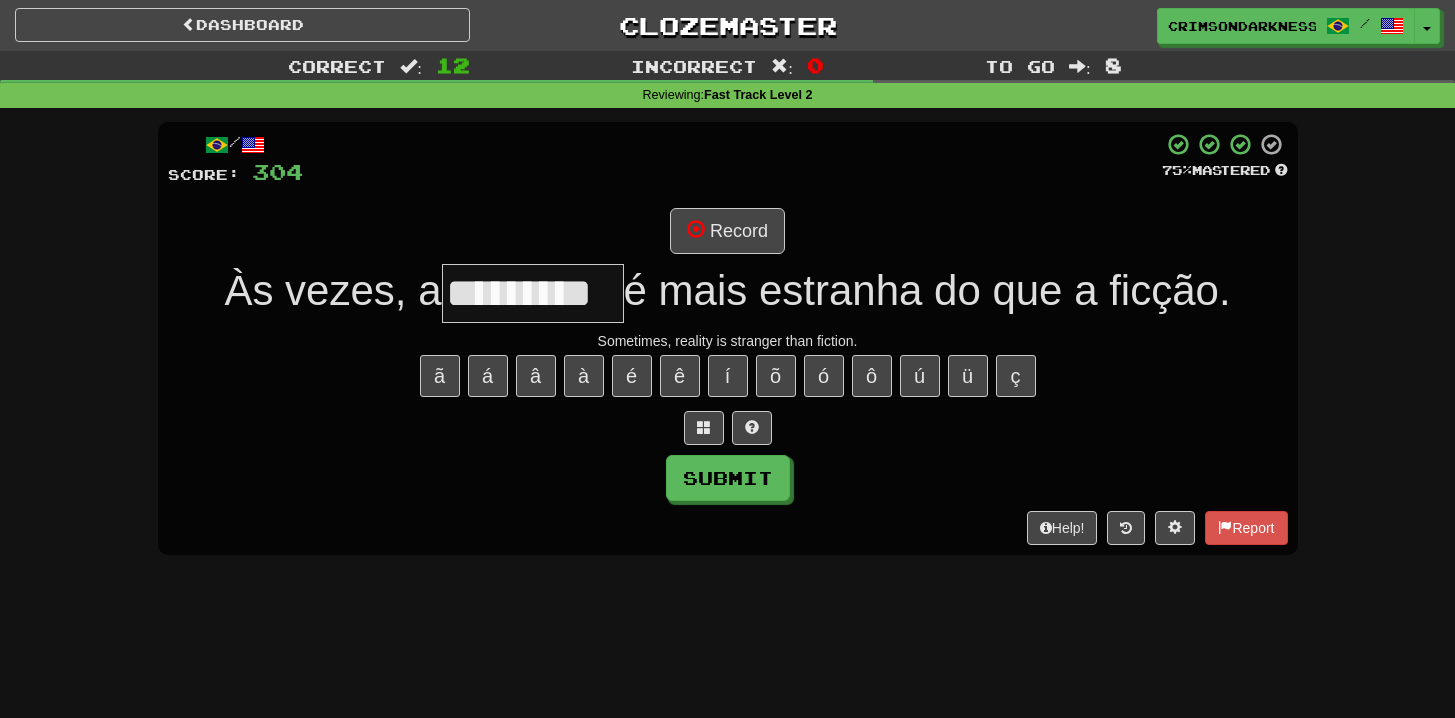 type on "*********" 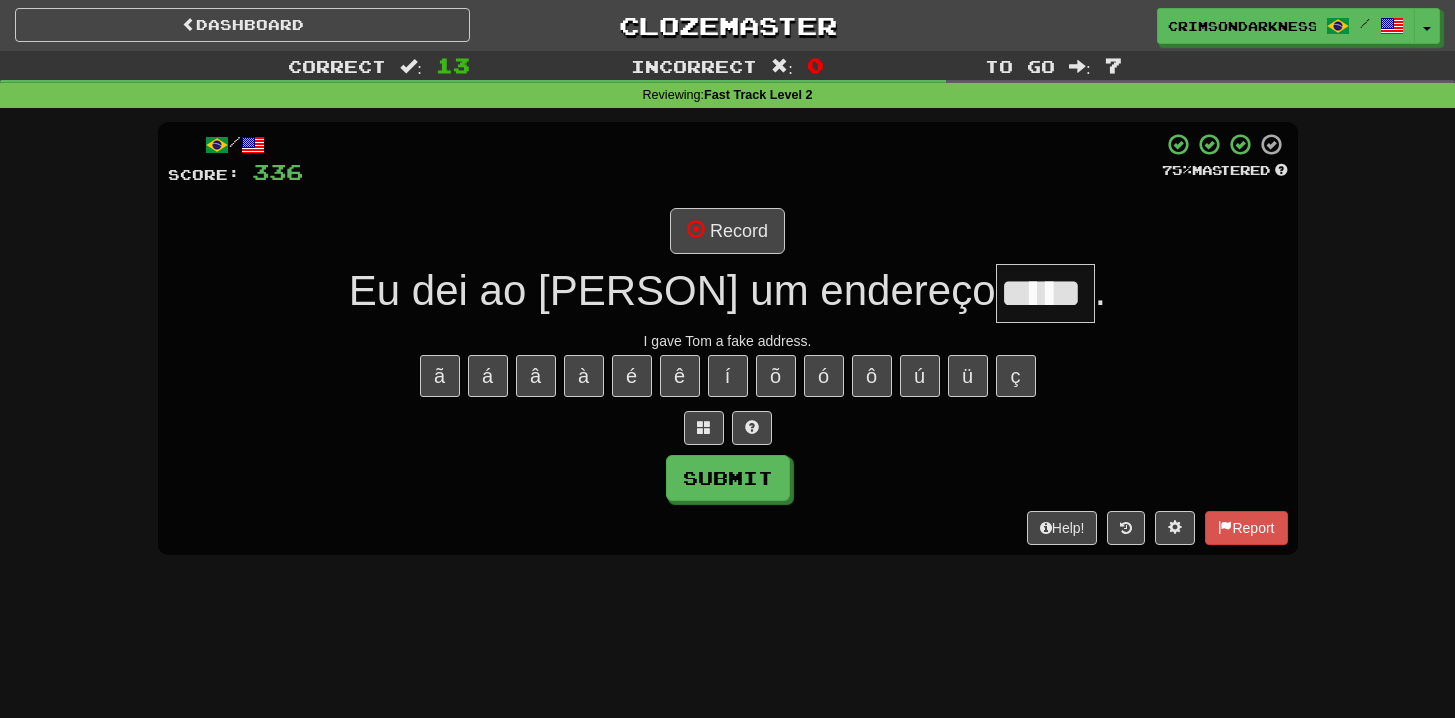 type on "*****" 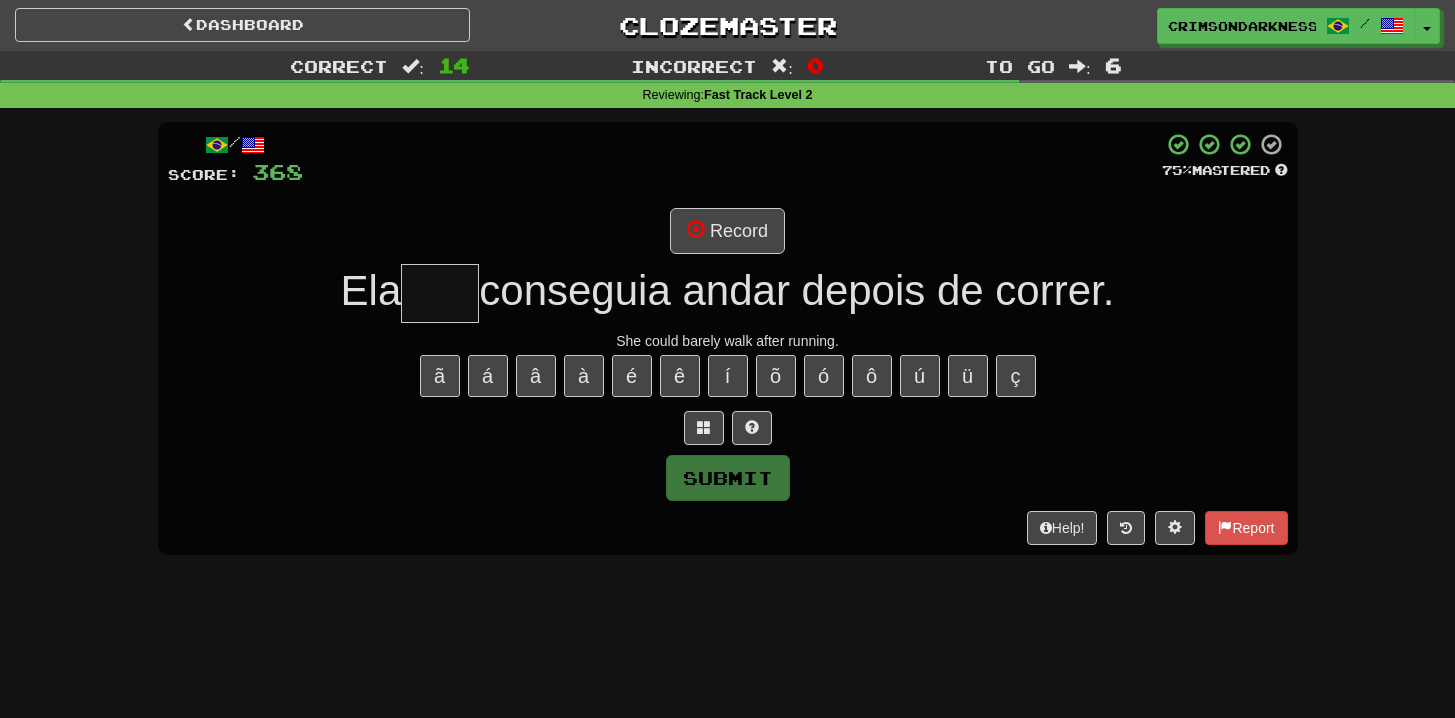 type on "*" 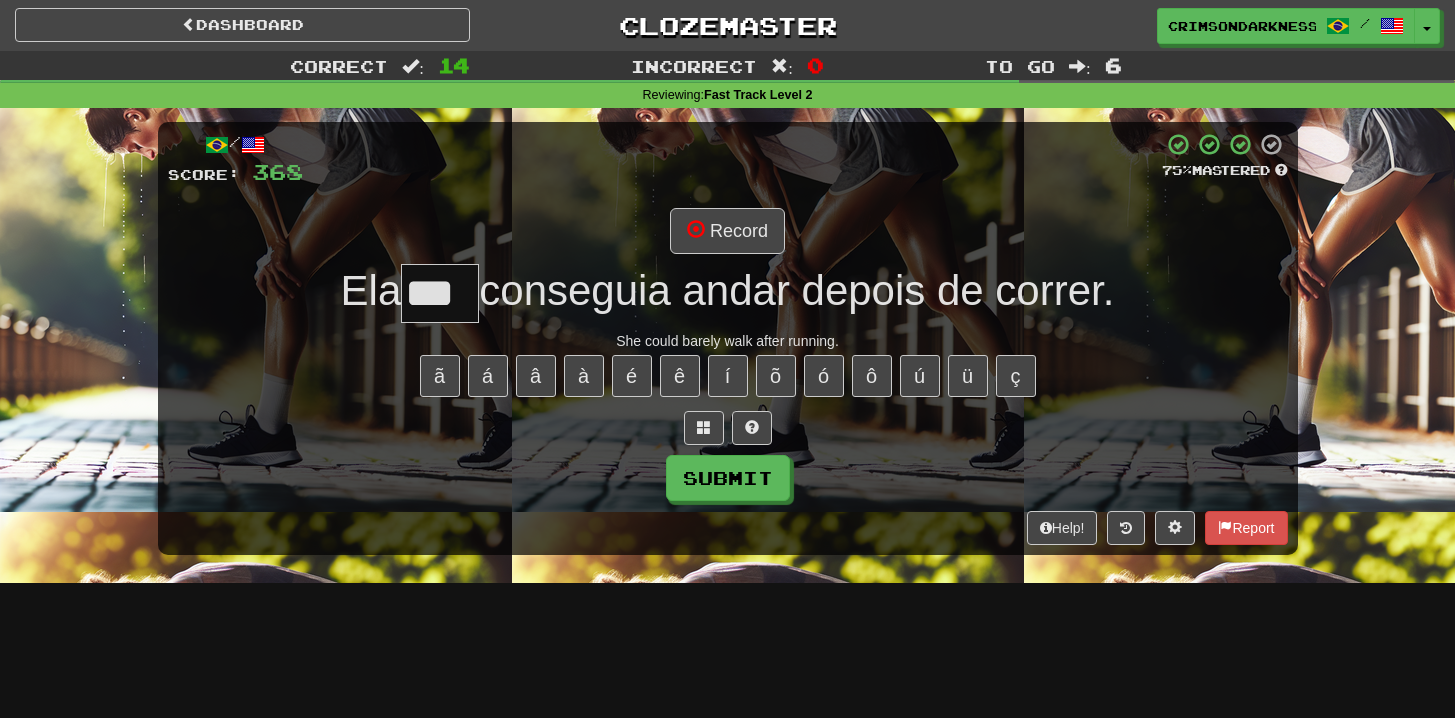 type on "***" 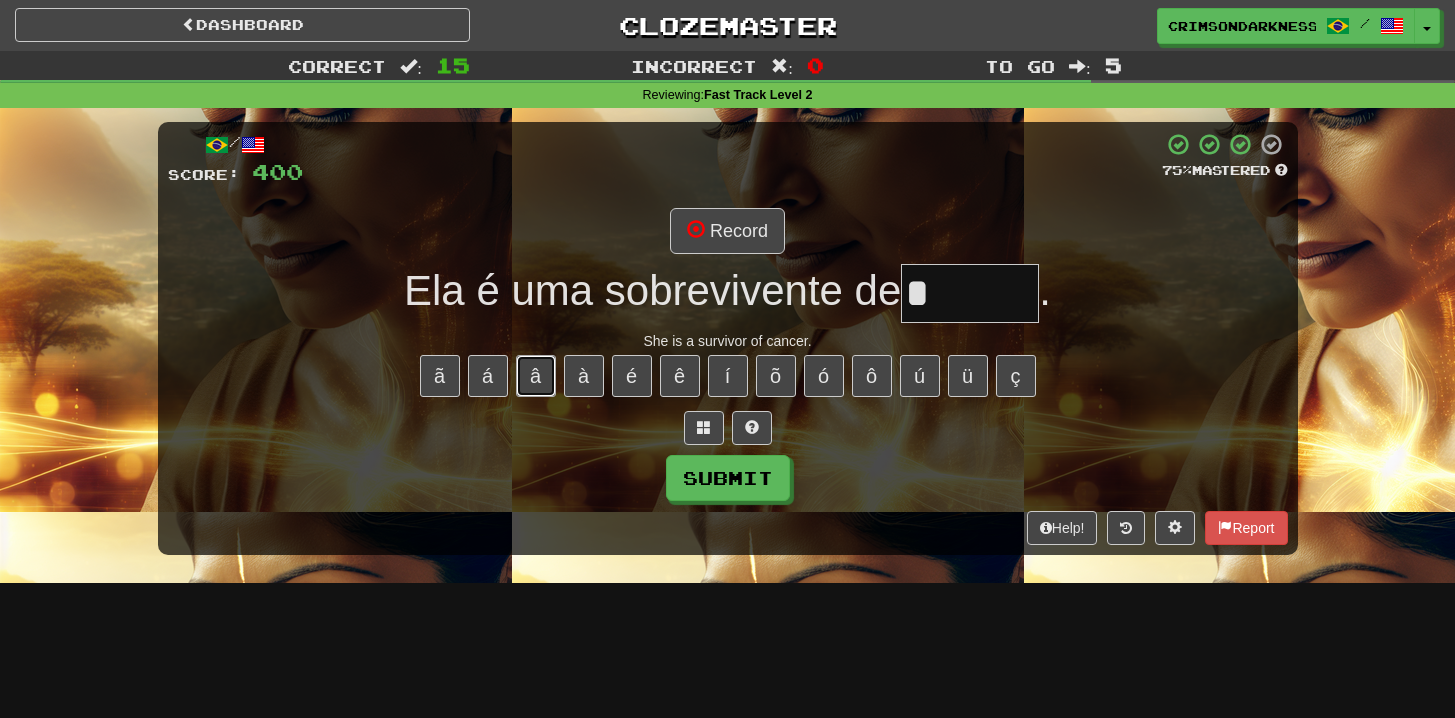 click on "â" at bounding box center [536, 376] 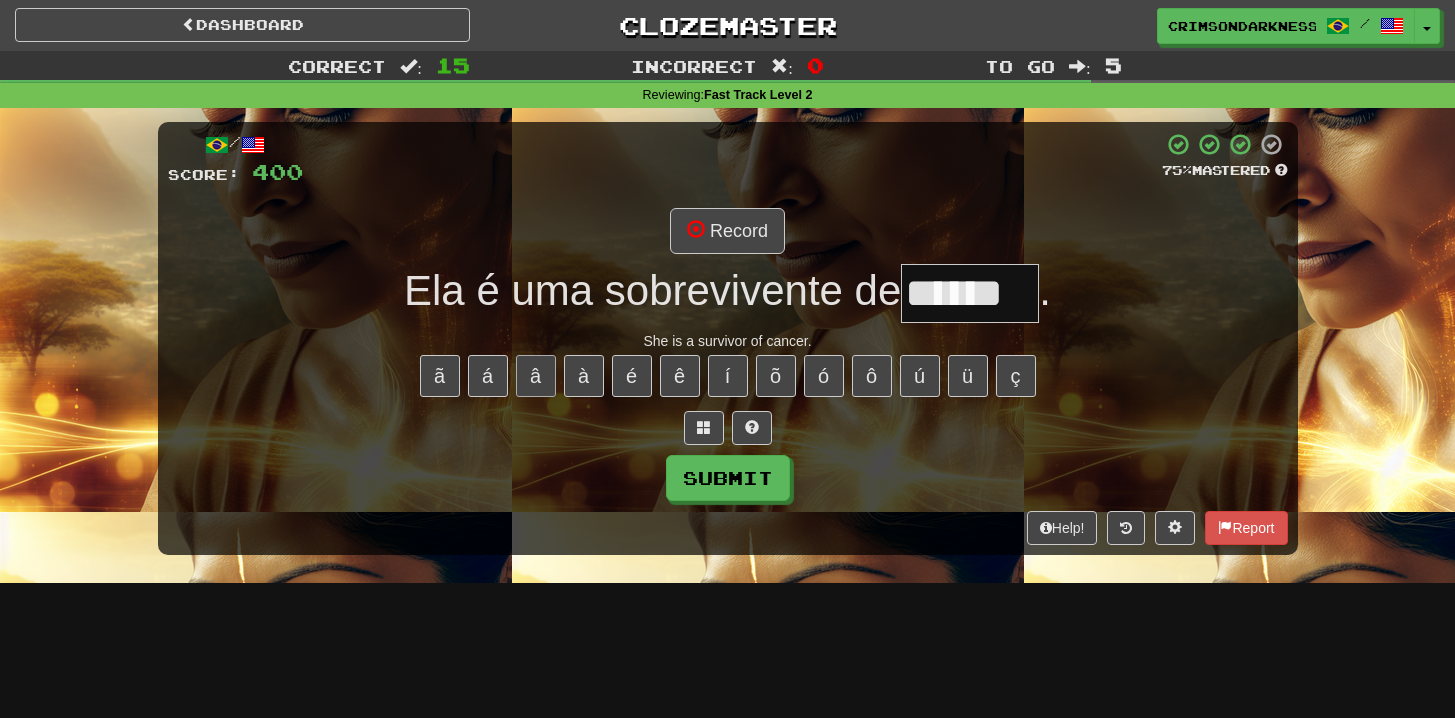 type on "******" 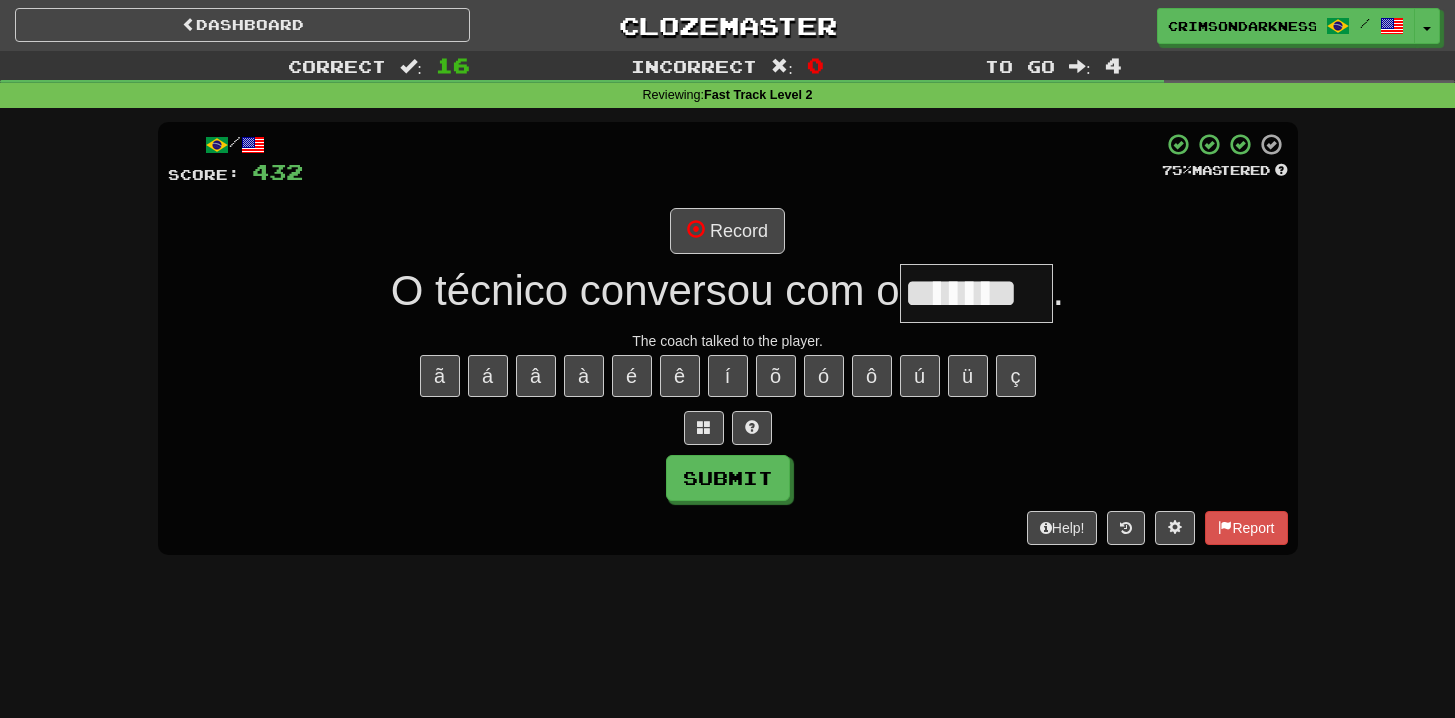 type on "*******" 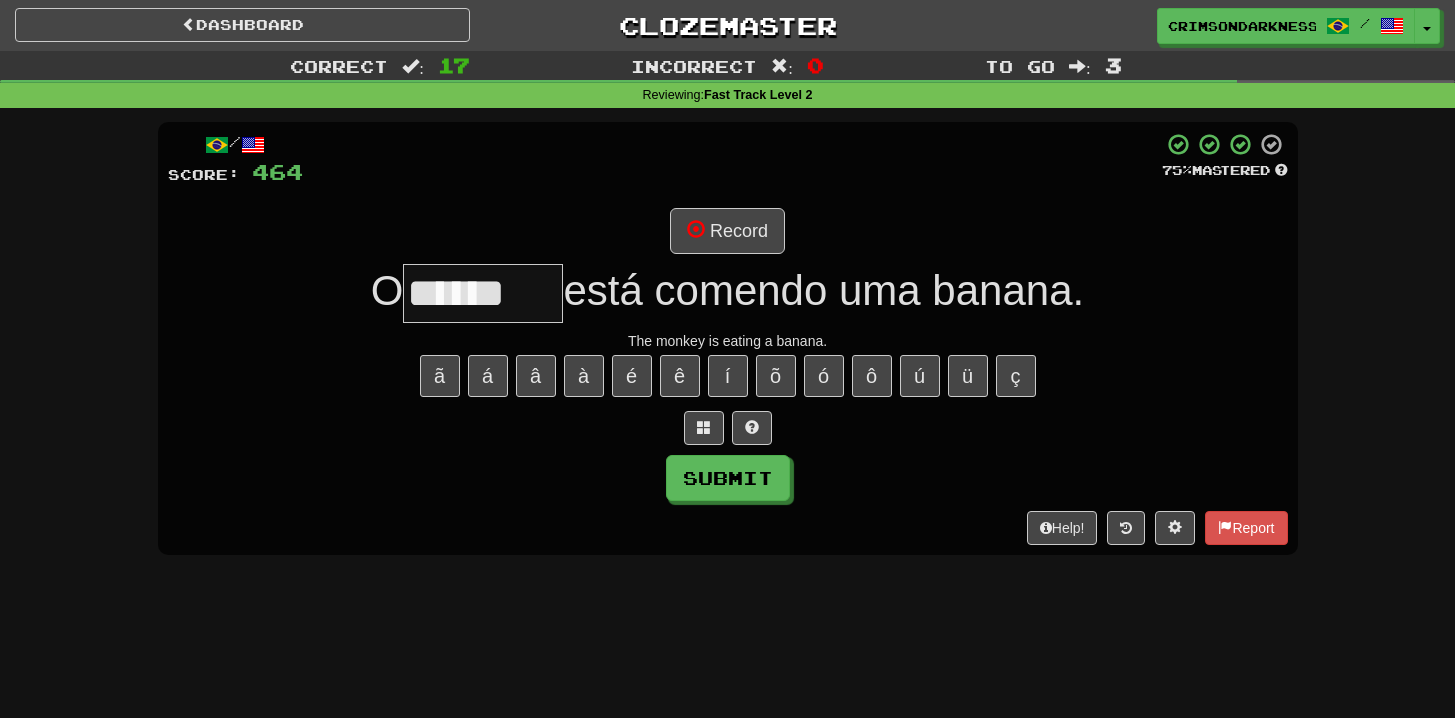 type on "******" 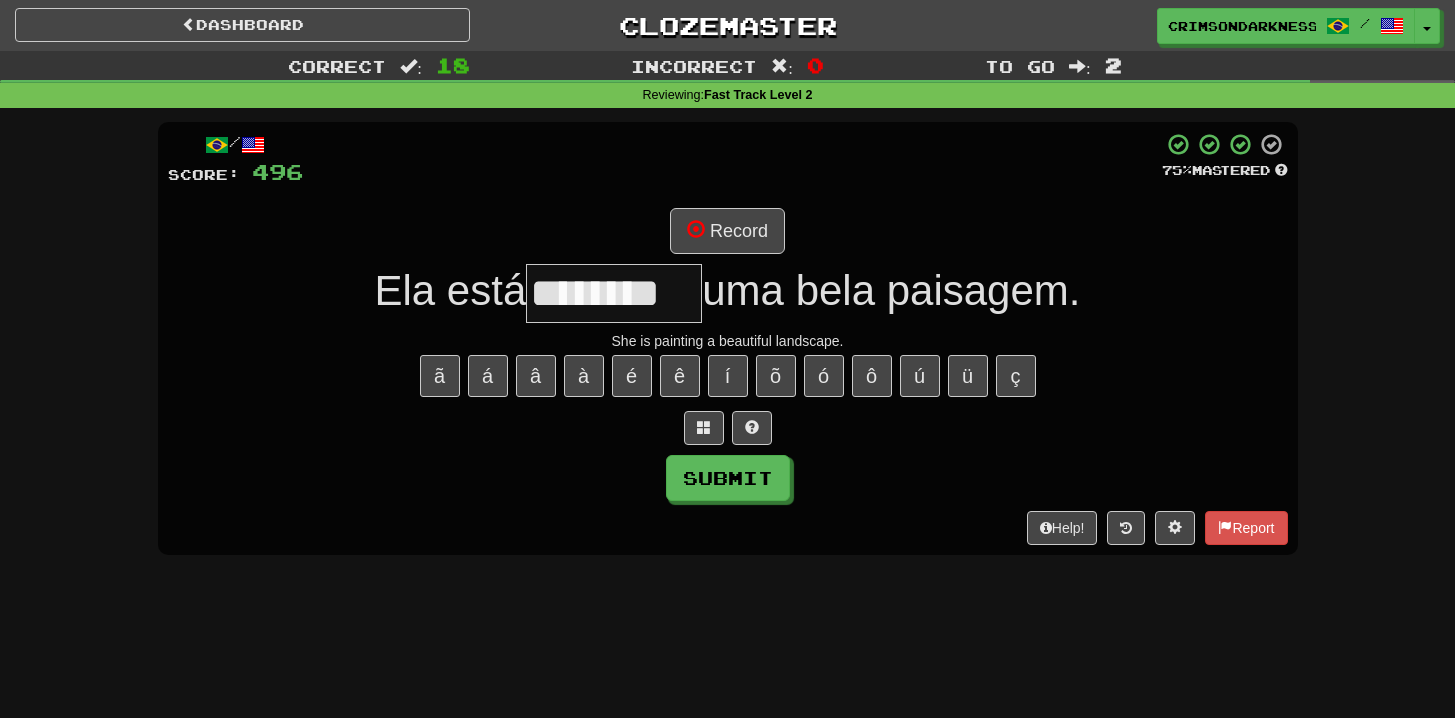 type on "********" 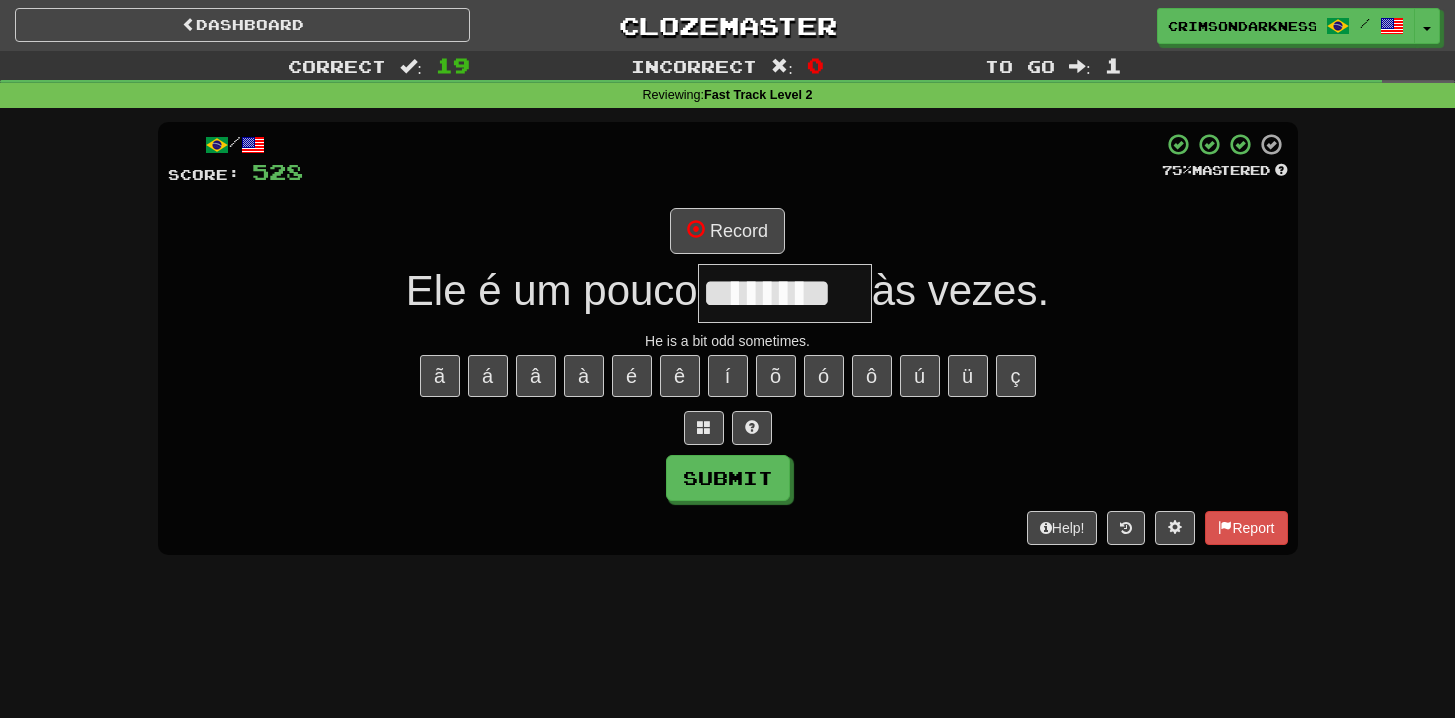 type on "********" 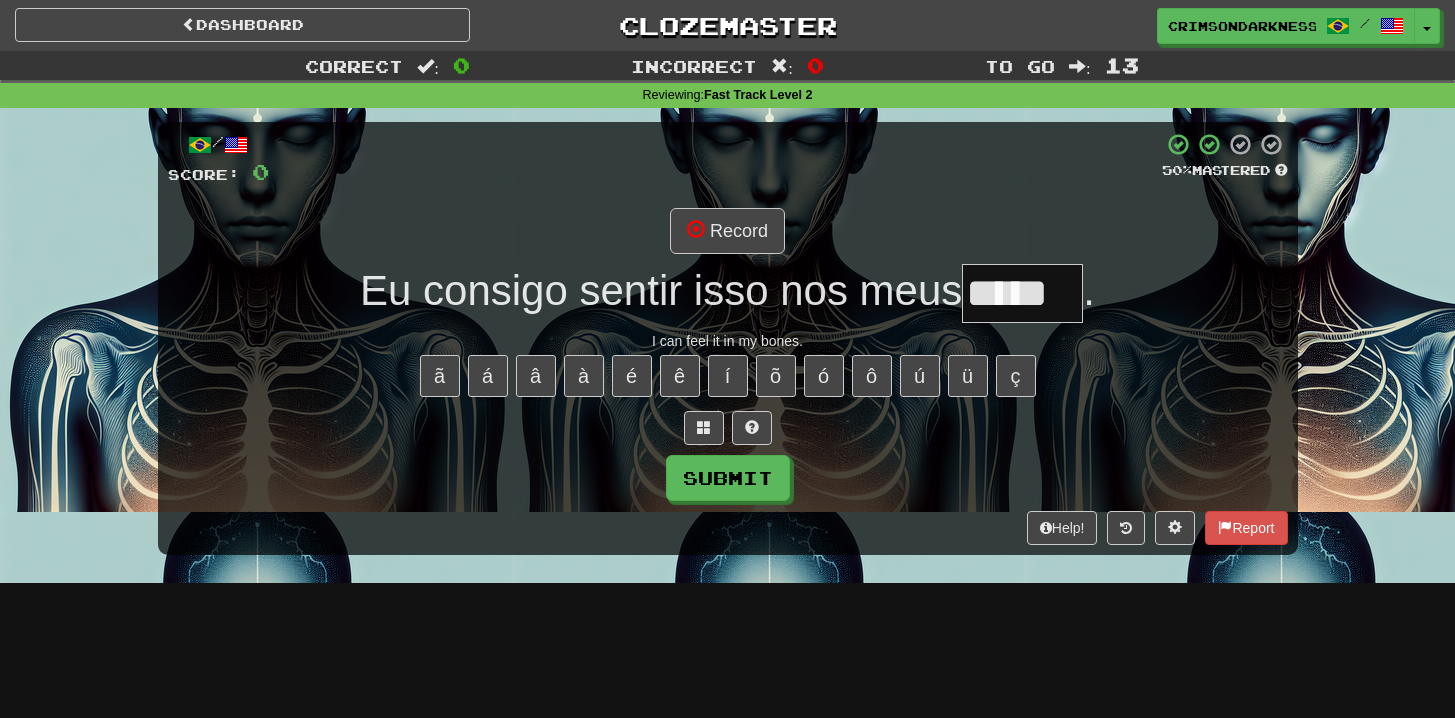 type on "*****" 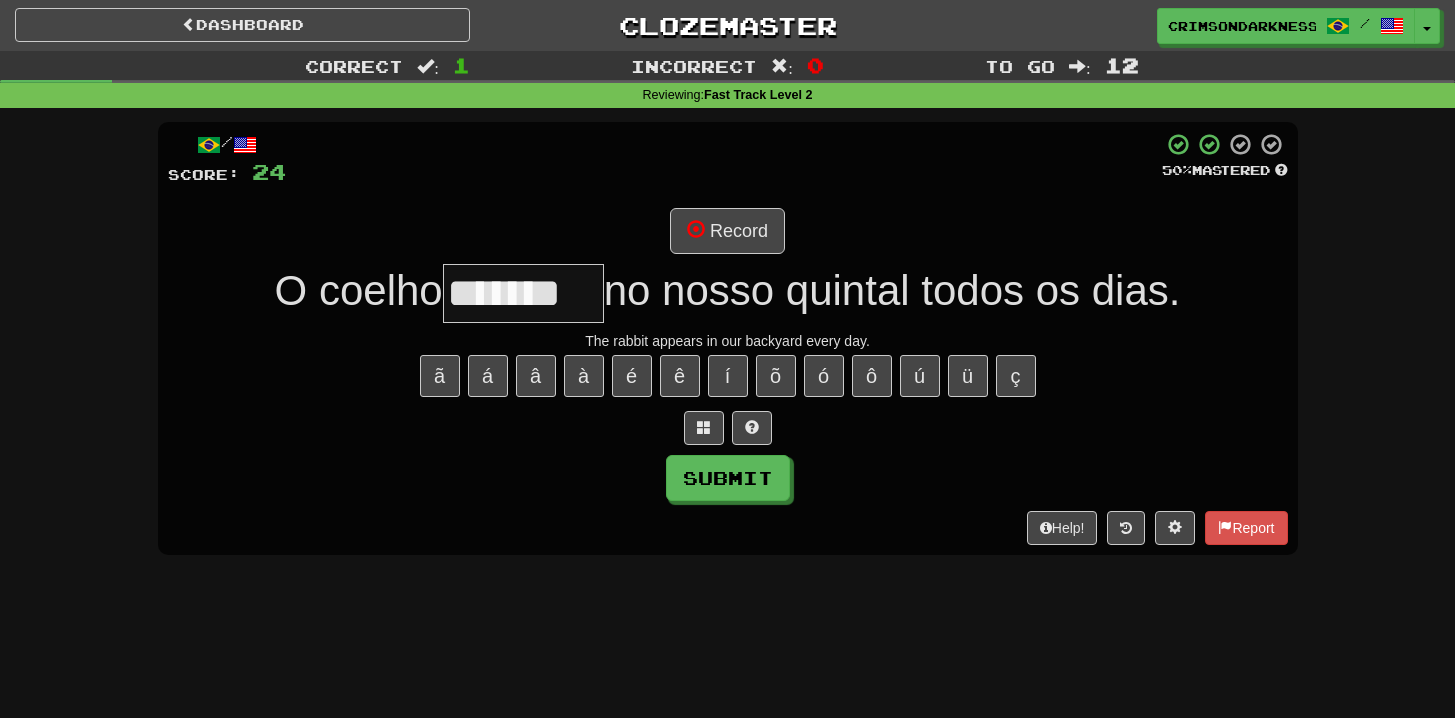 type on "*******" 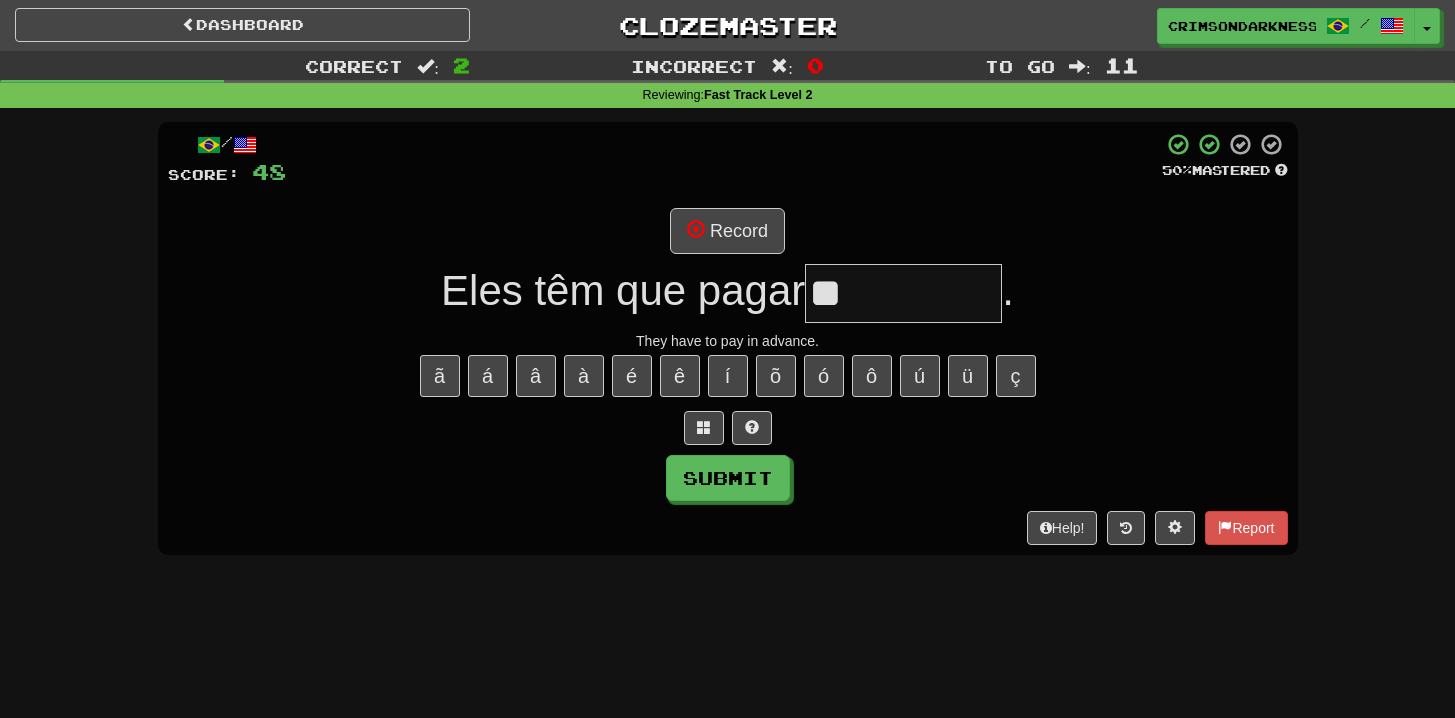type on "*" 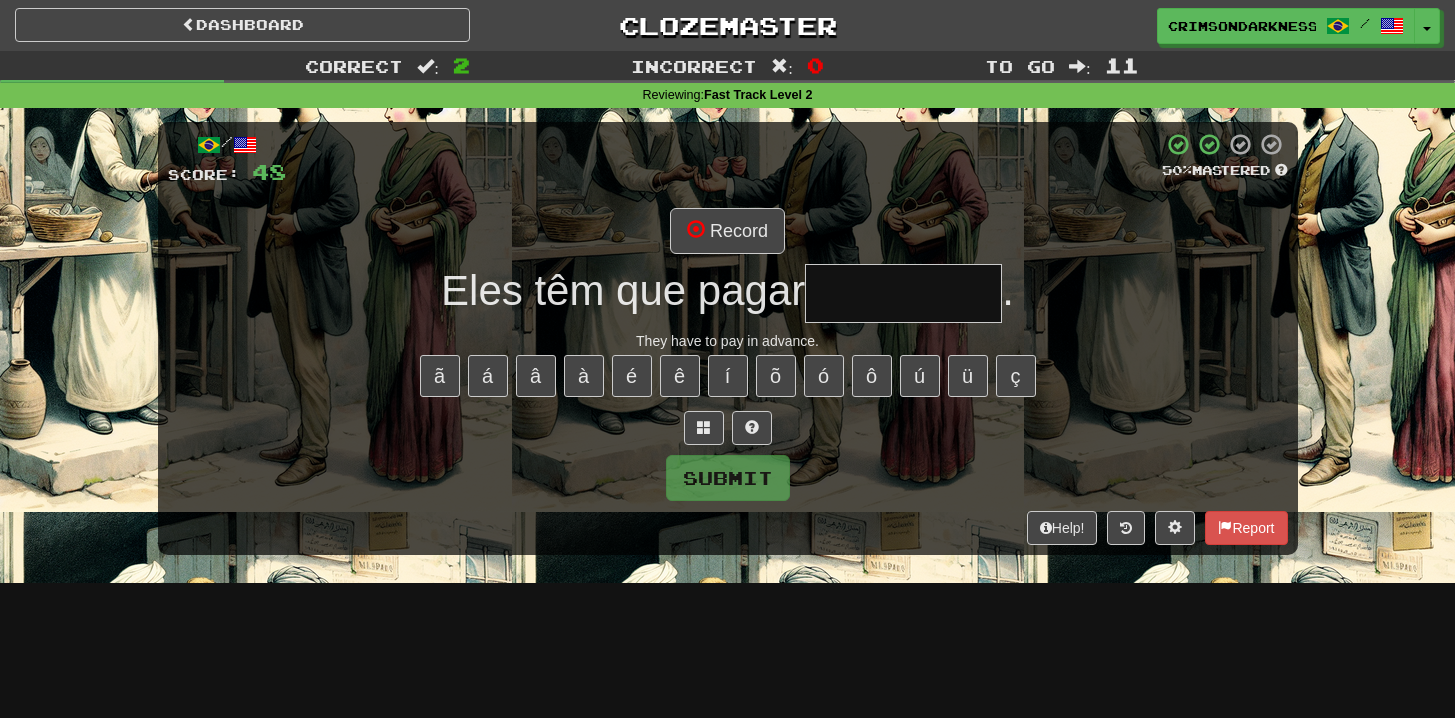 type on "*" 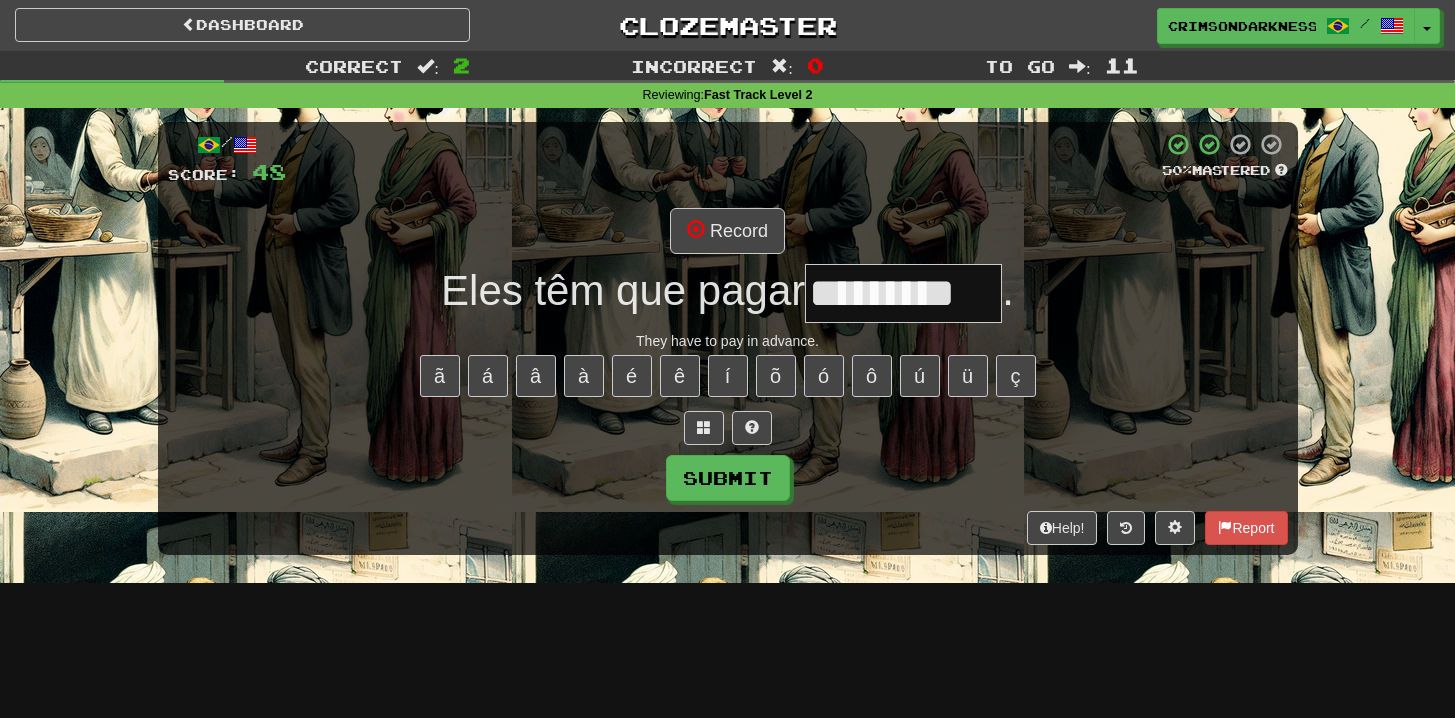 scroll, scrollTop: 0, scrollLeft: 0, axis: both 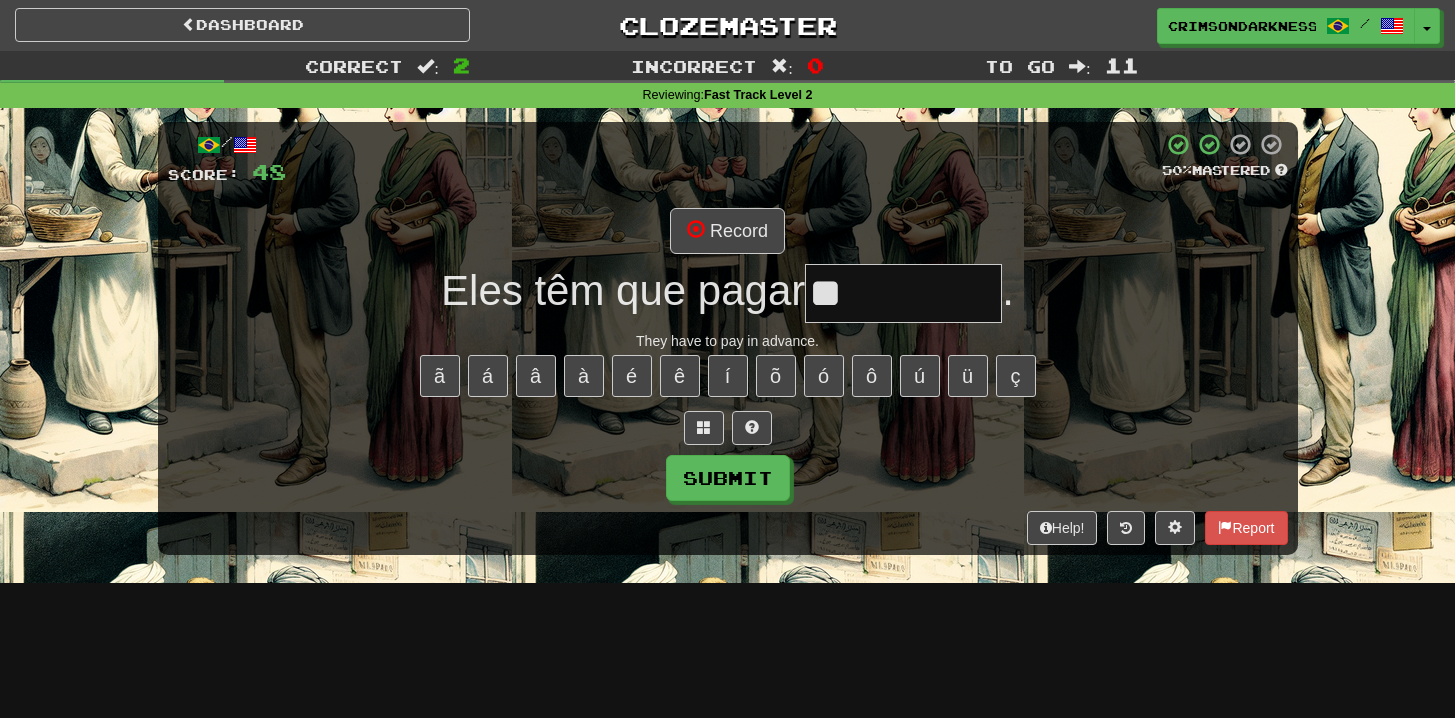type on "*" 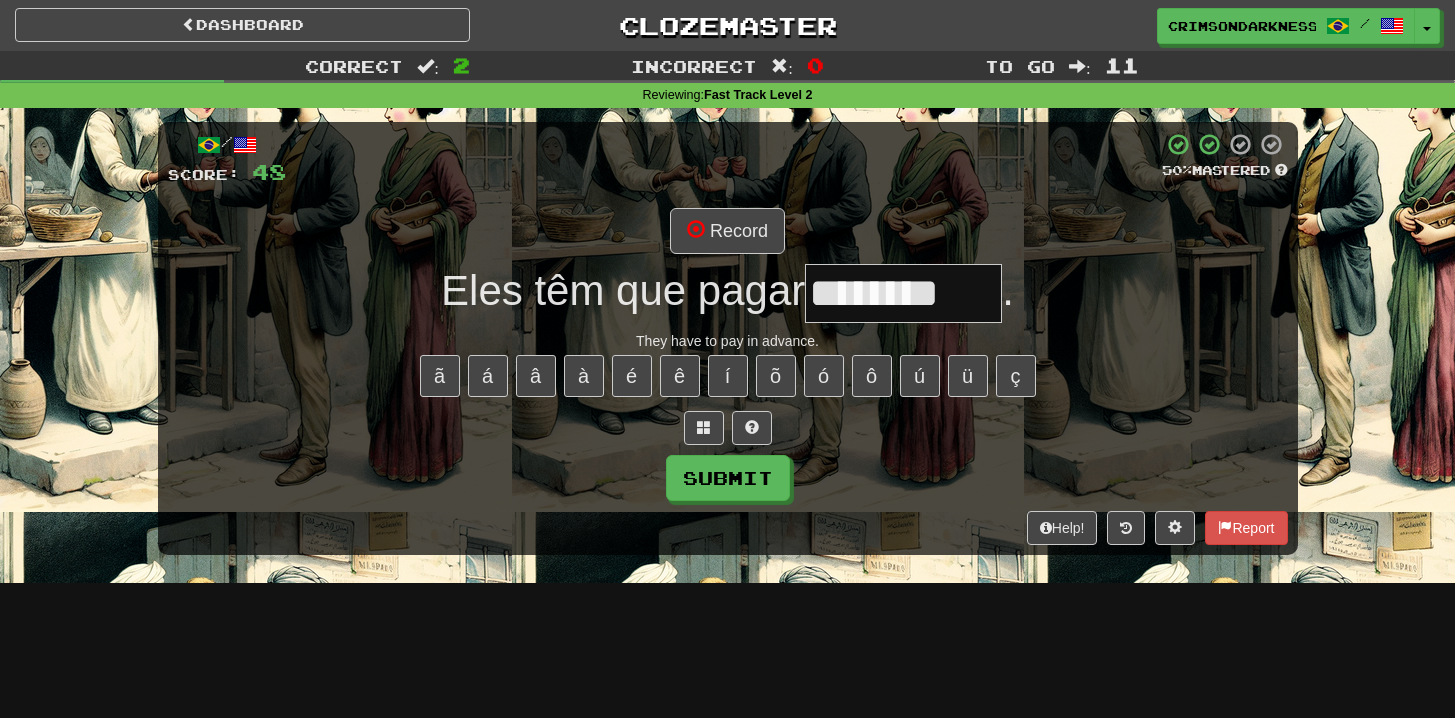 type on "*********" 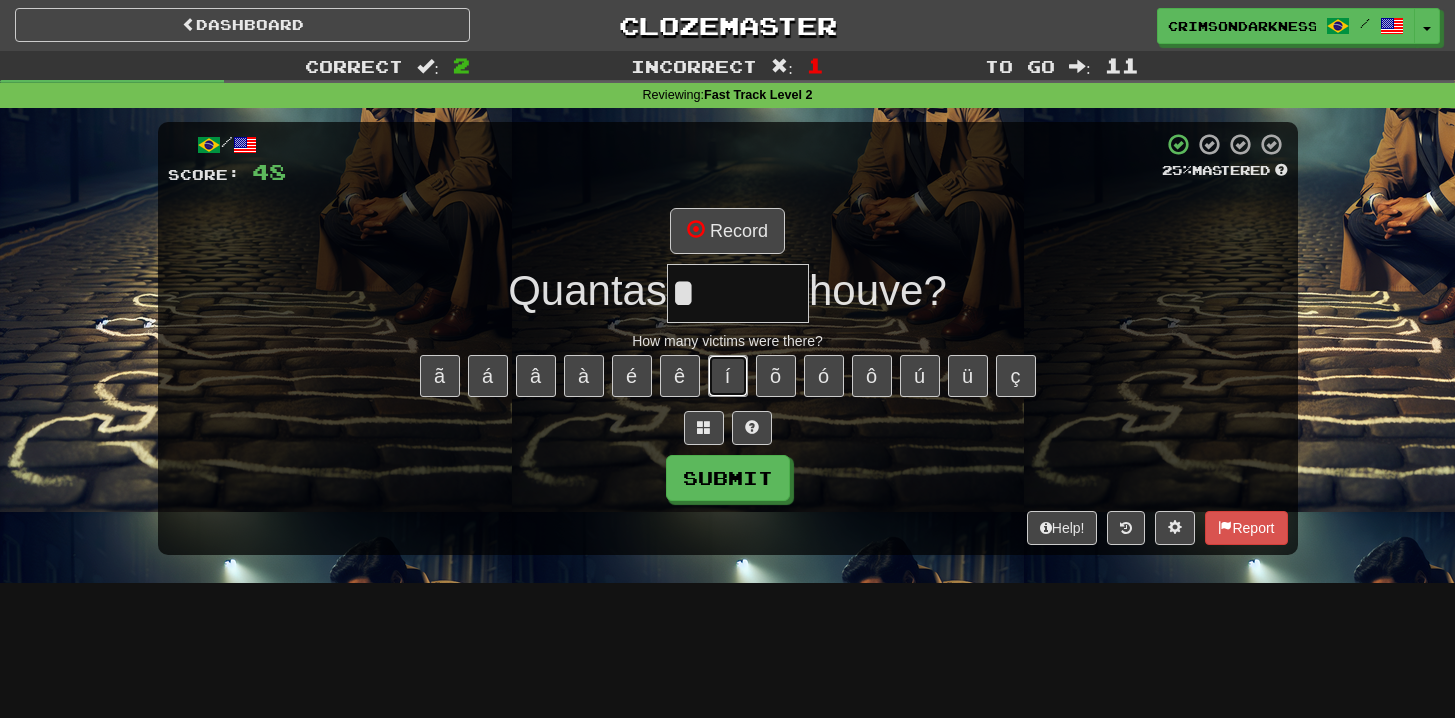click on "í" at bounding box center (728, 376) 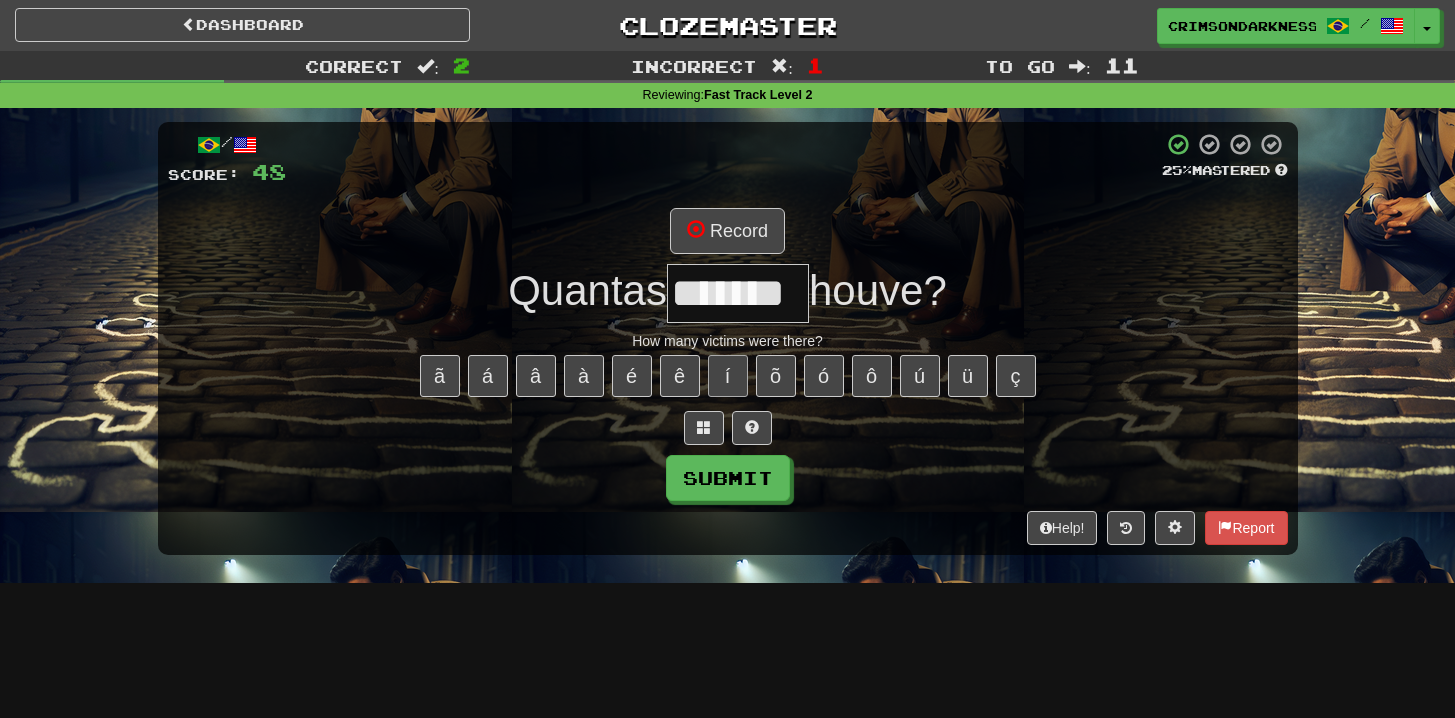 type on "*******" 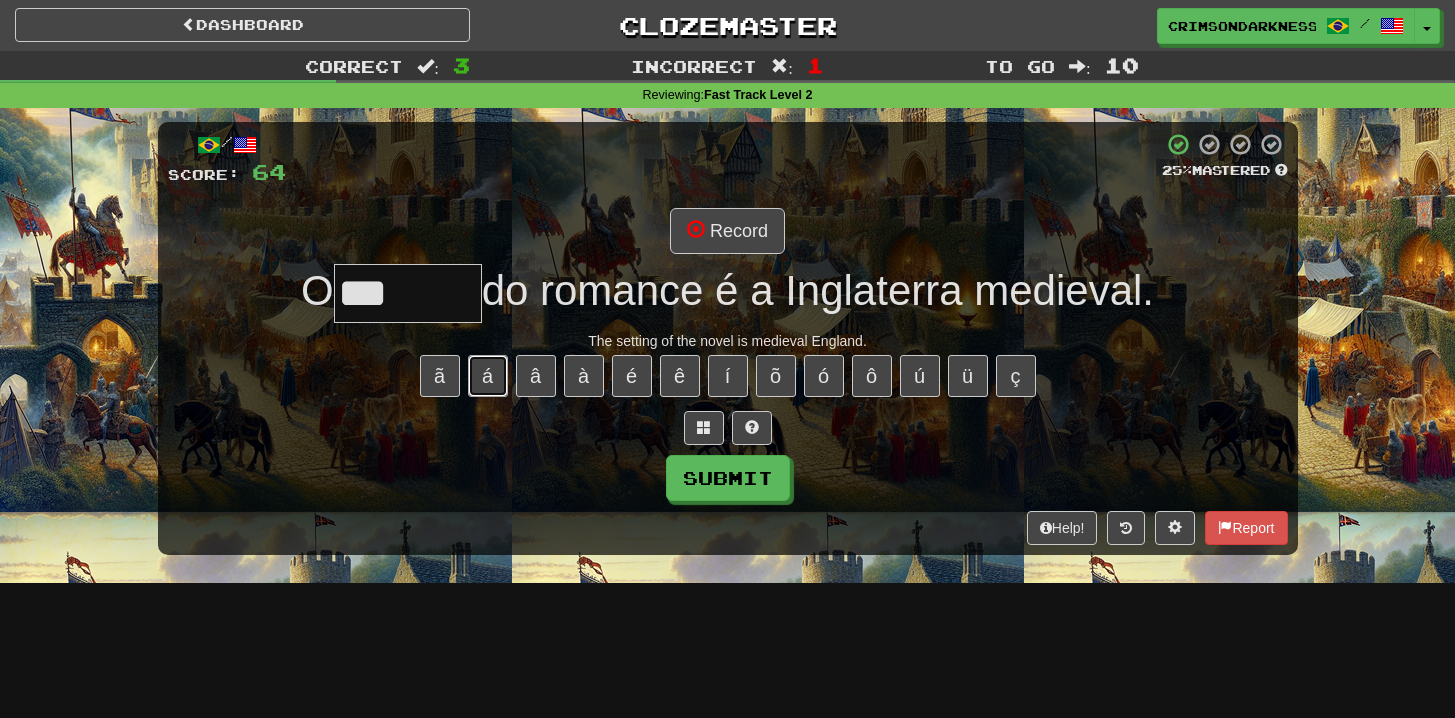 click on "á" at bounding box center (488, 376) 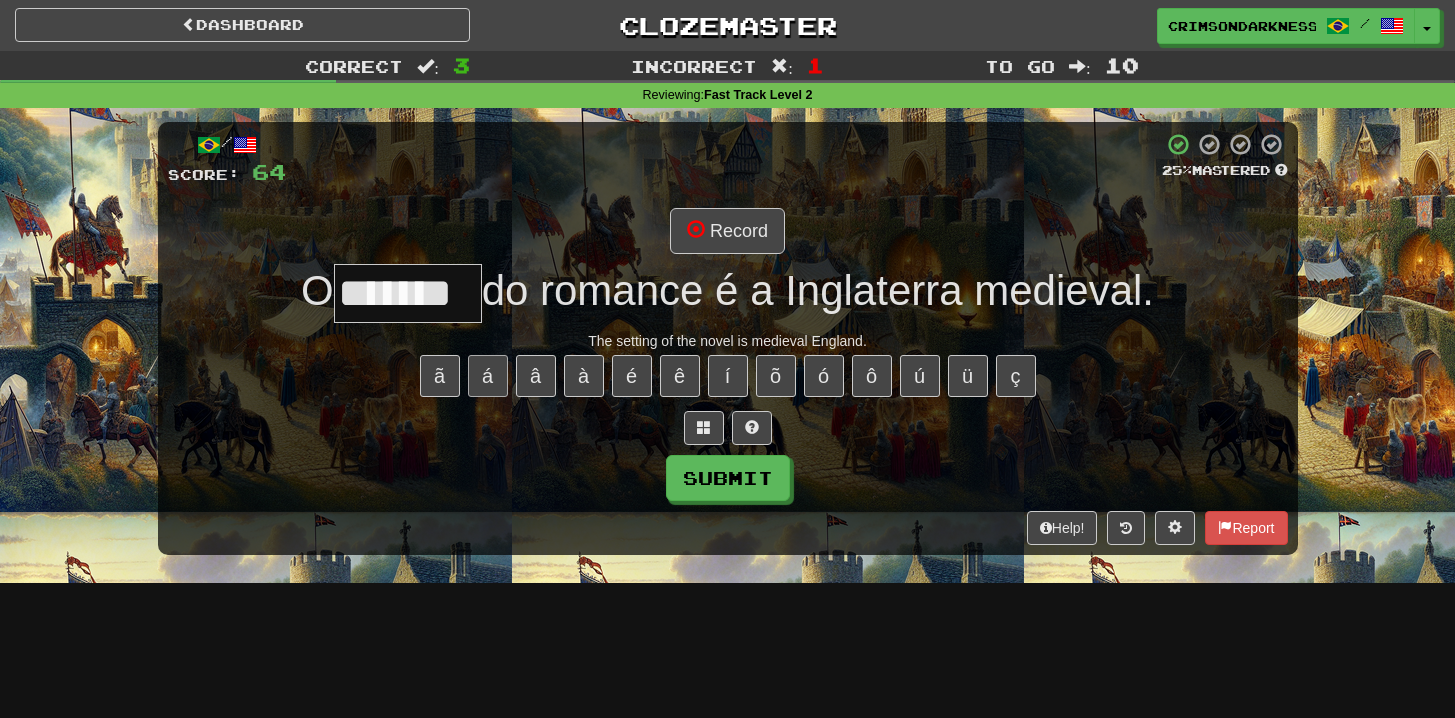 type on "*******" 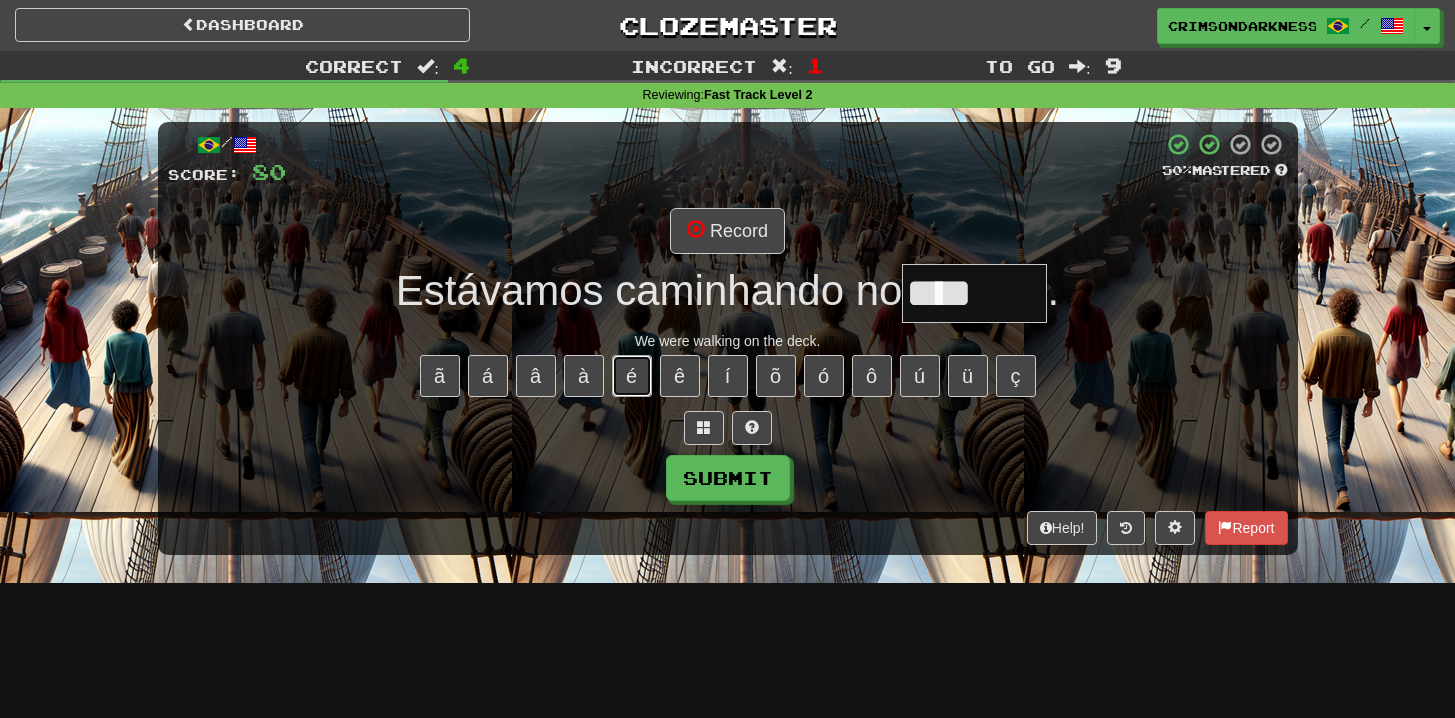 click on "é" at bounding box center [632, 376] 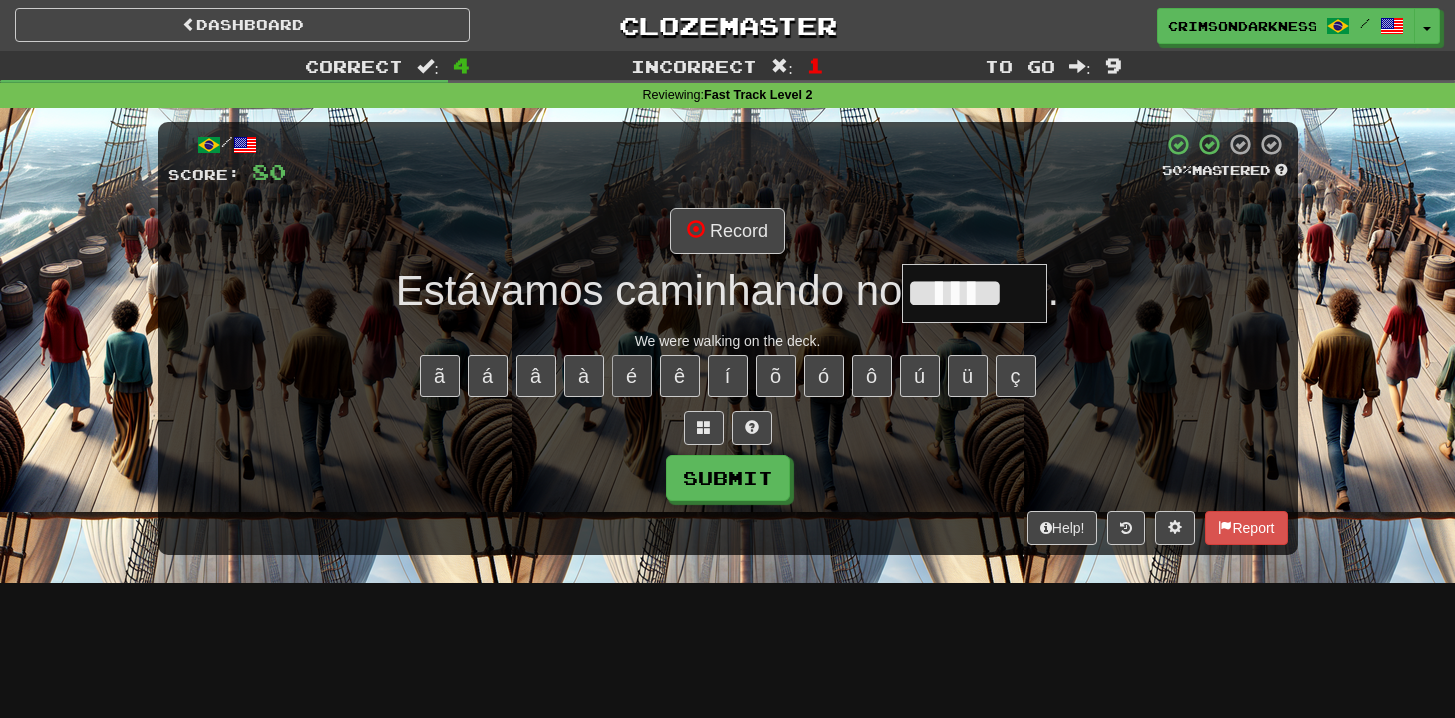 type on "******" 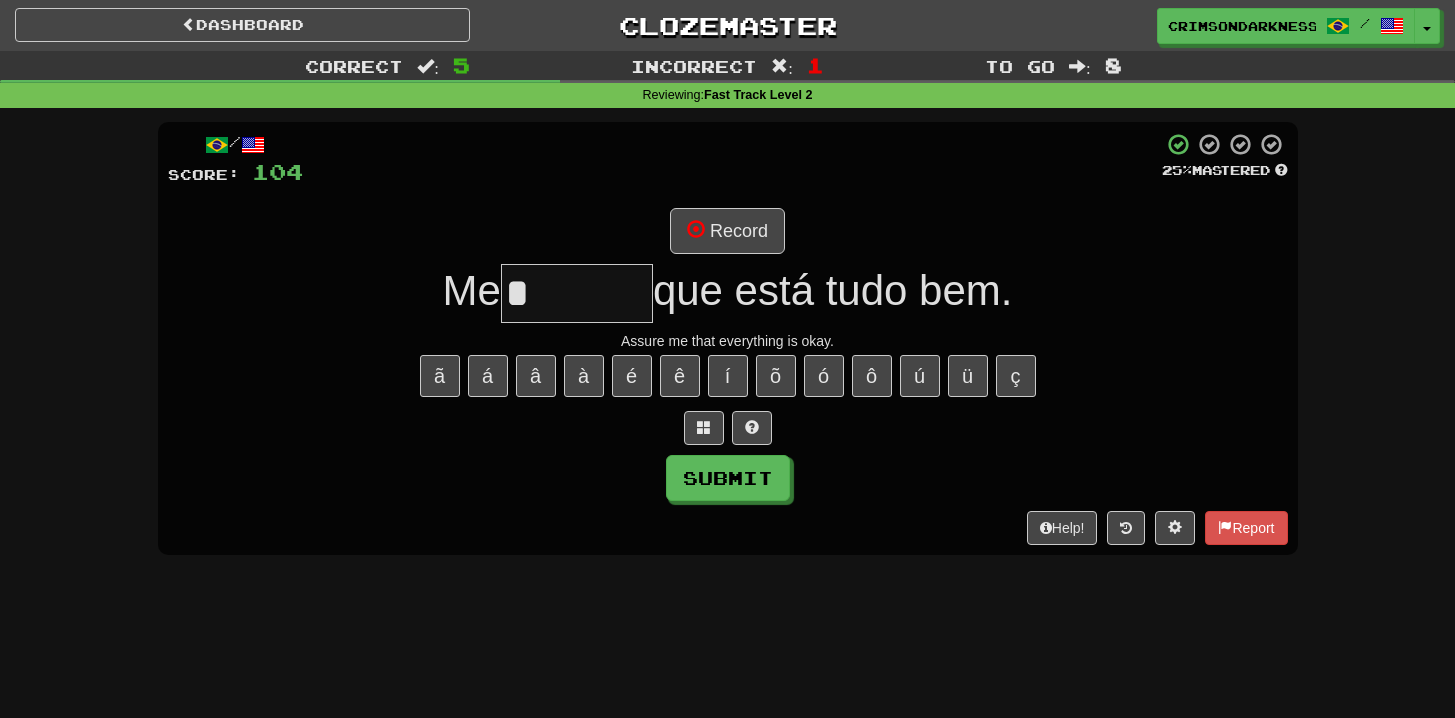 type on "*******" 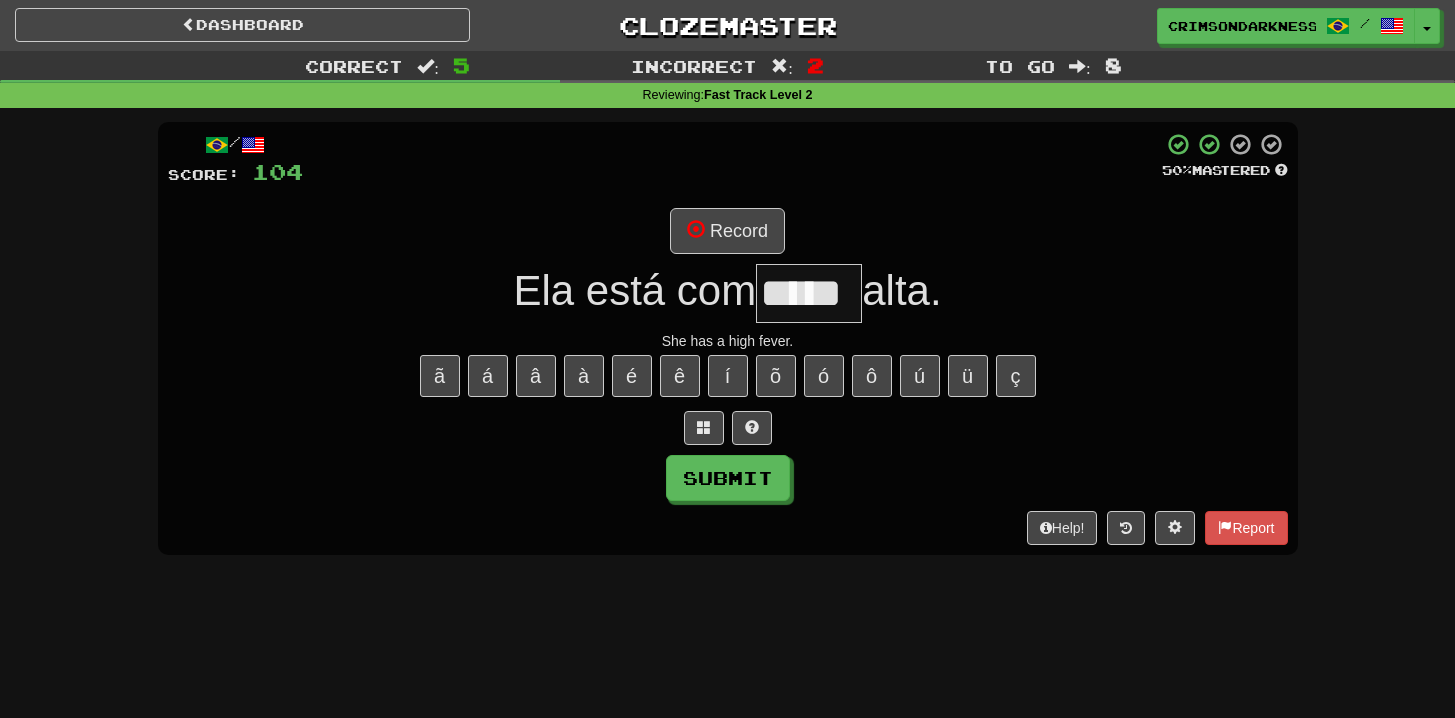 type on "*****" 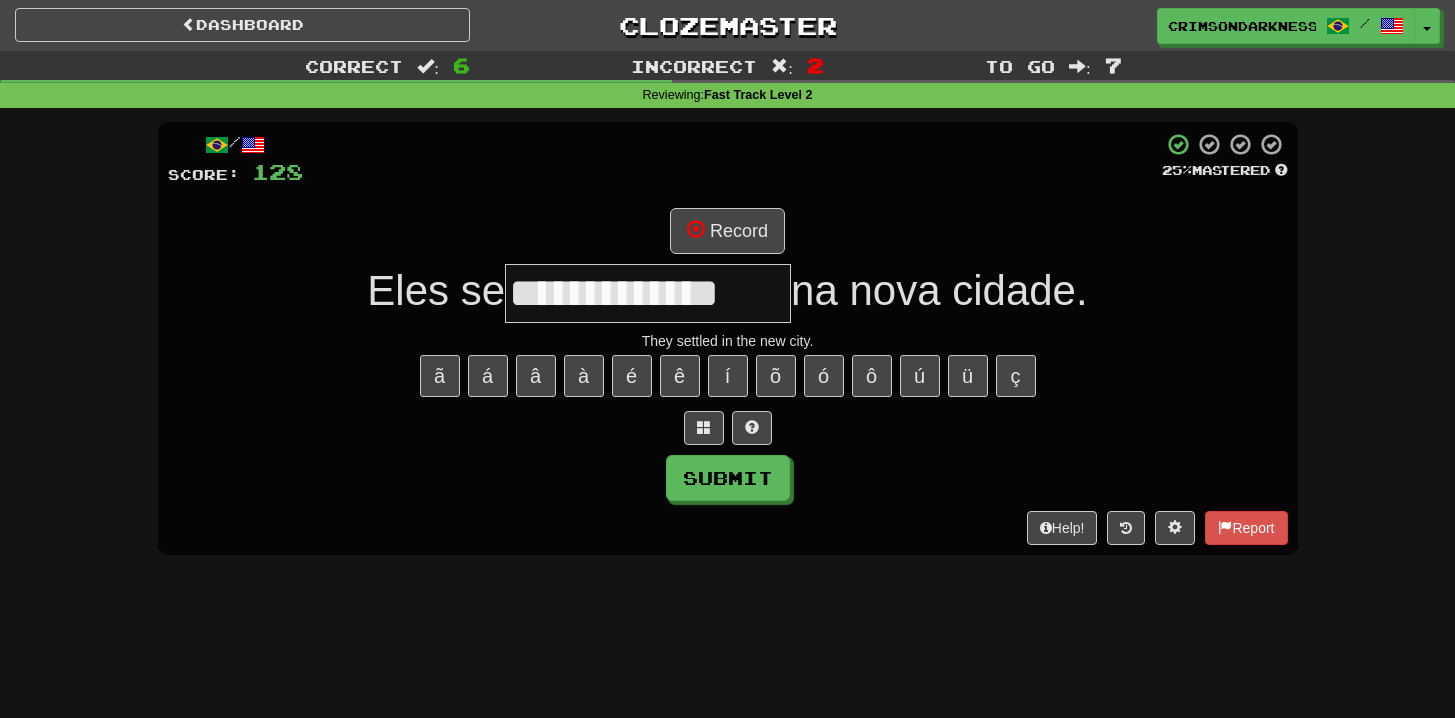 type on "**********" 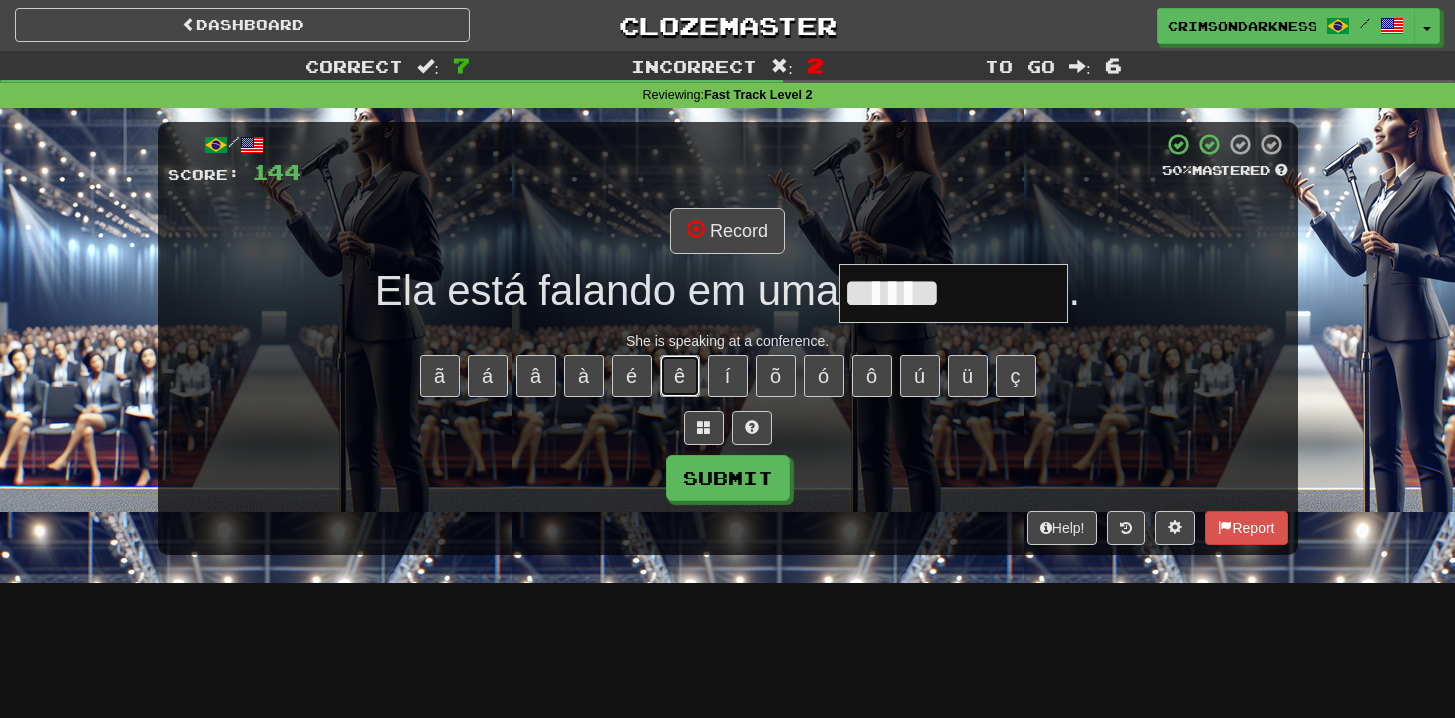 click on "ê" at bounding box center [680, 376] 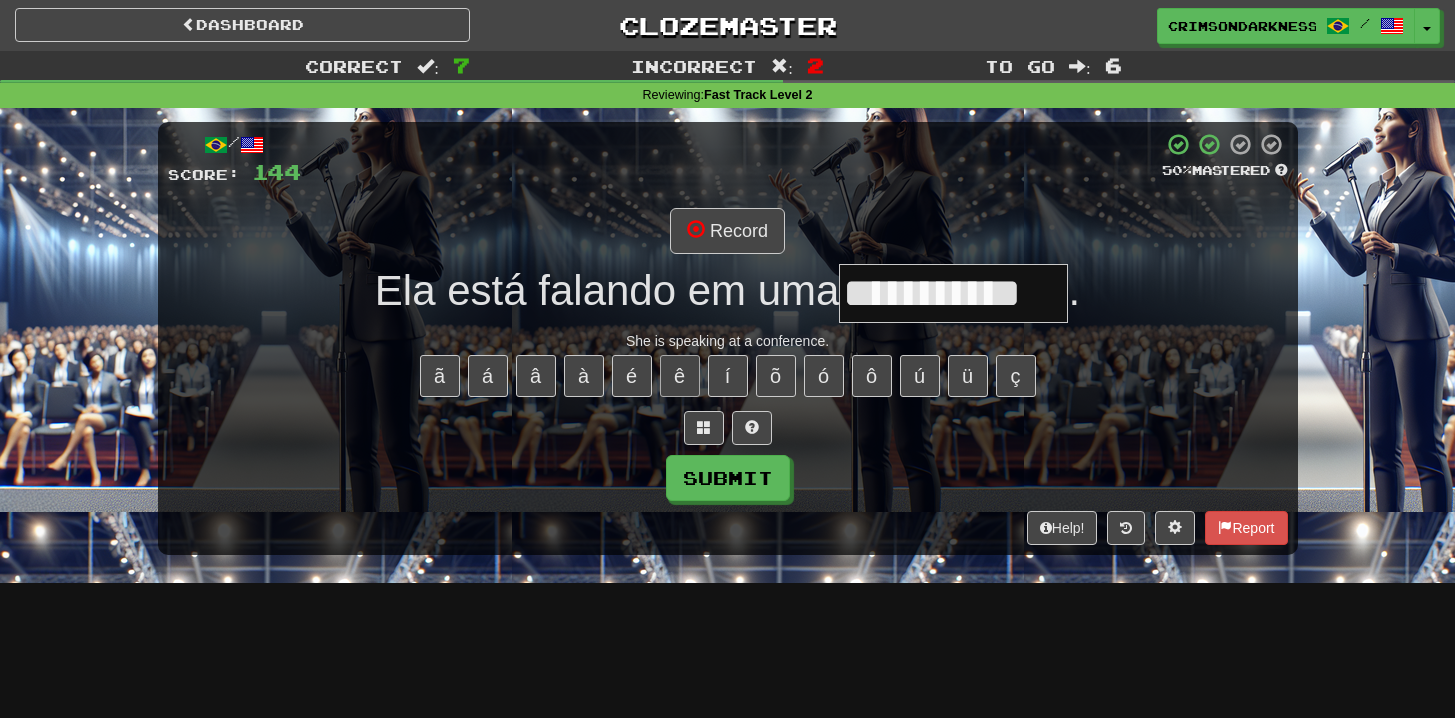 type on "**********" 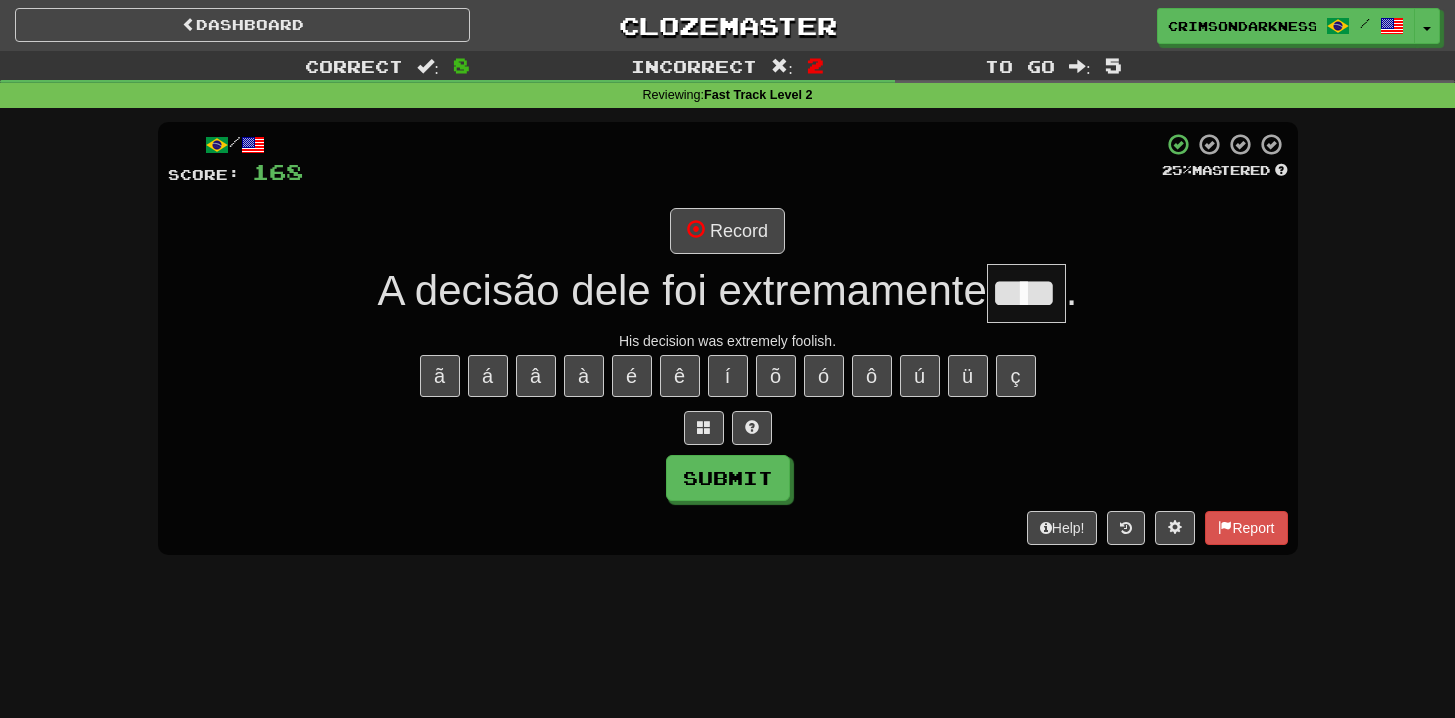 type on "****" 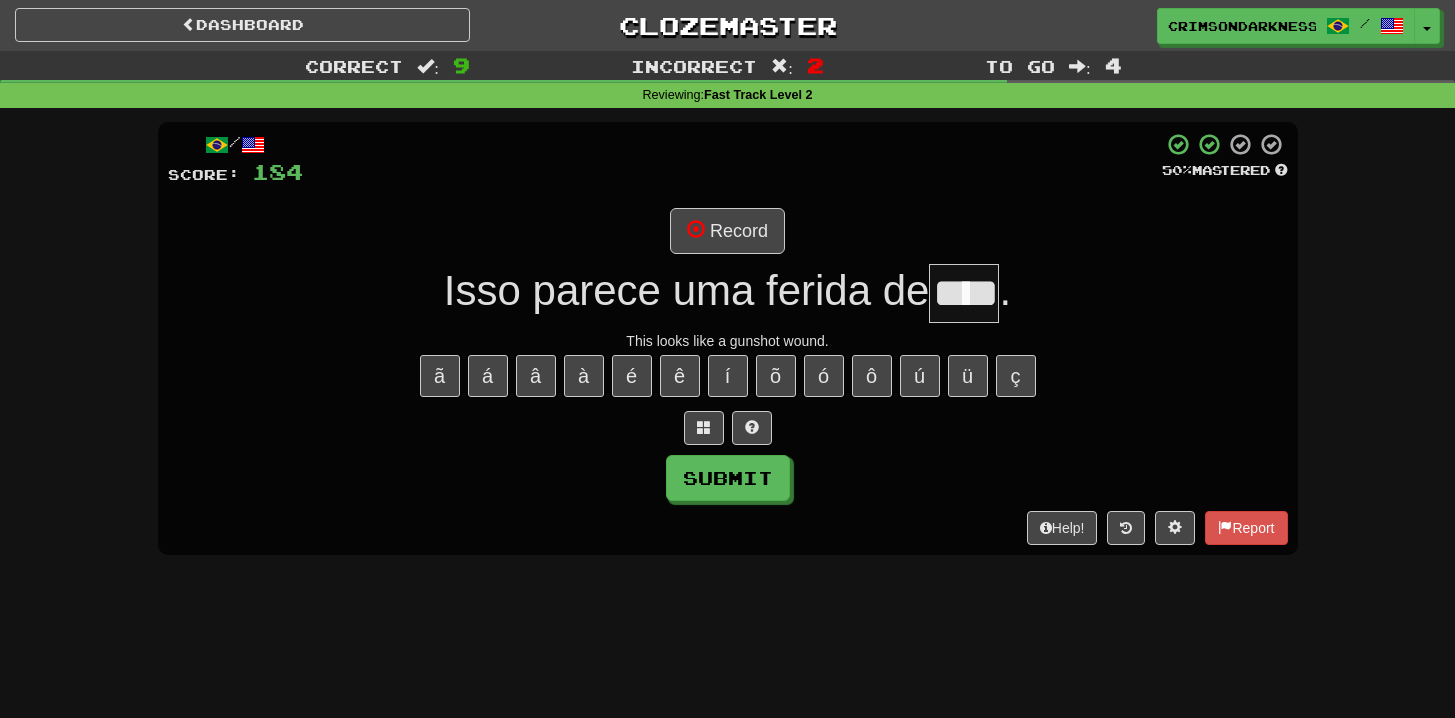 type on "****" 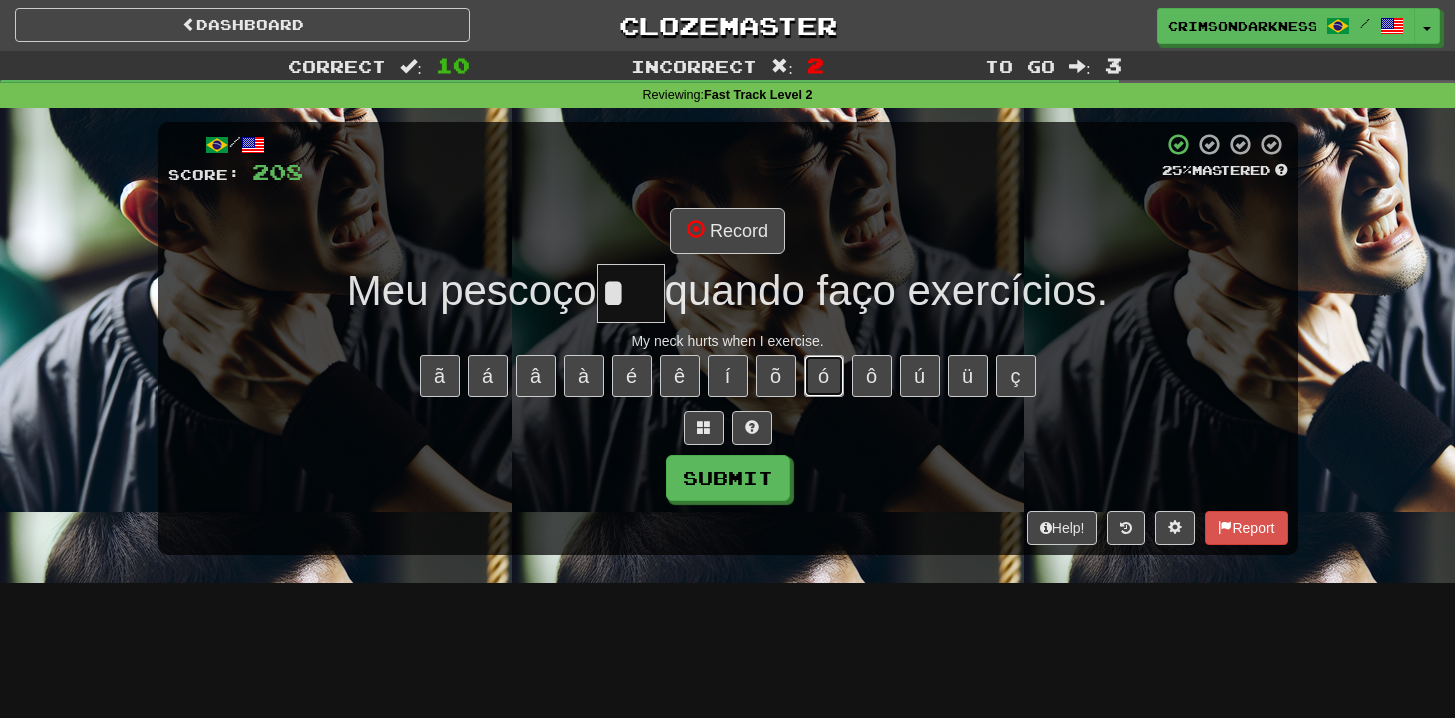 click on "ó" at bounding box center (824, 376) 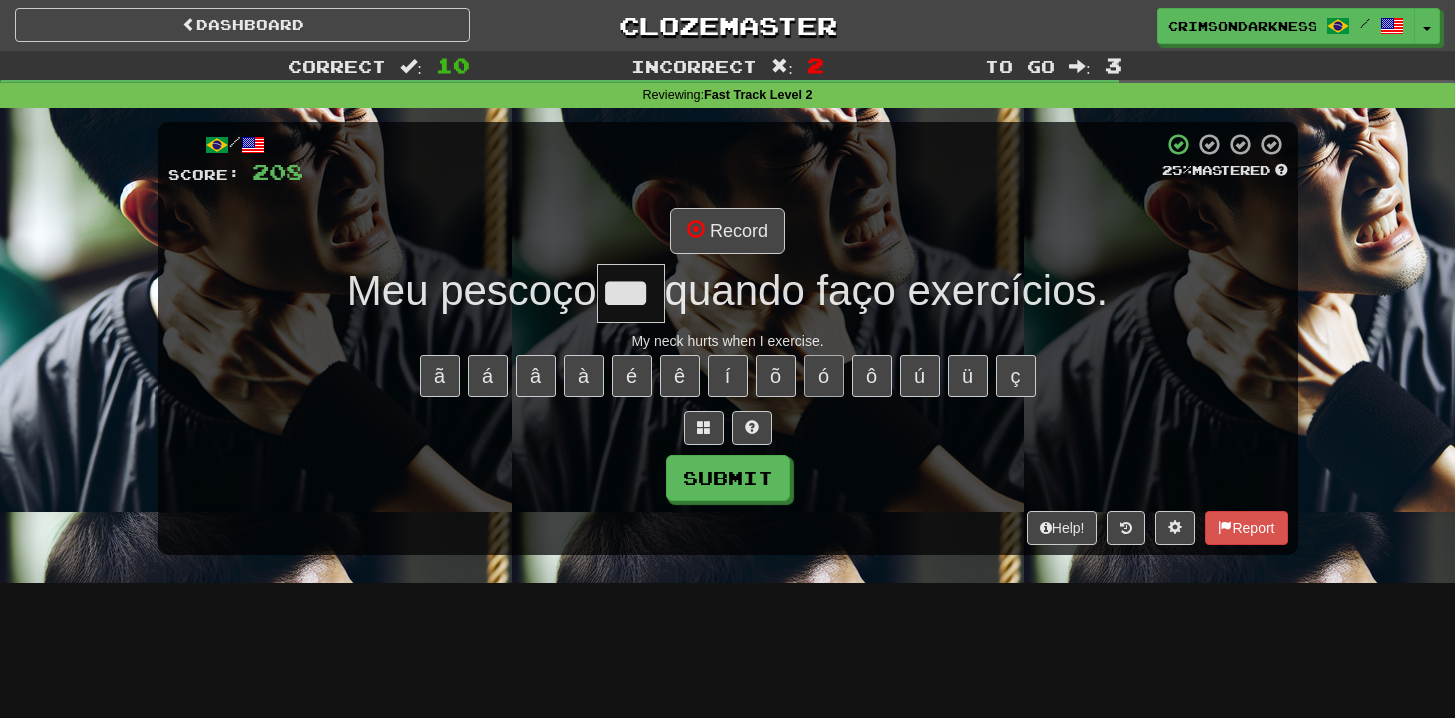 type on "***" 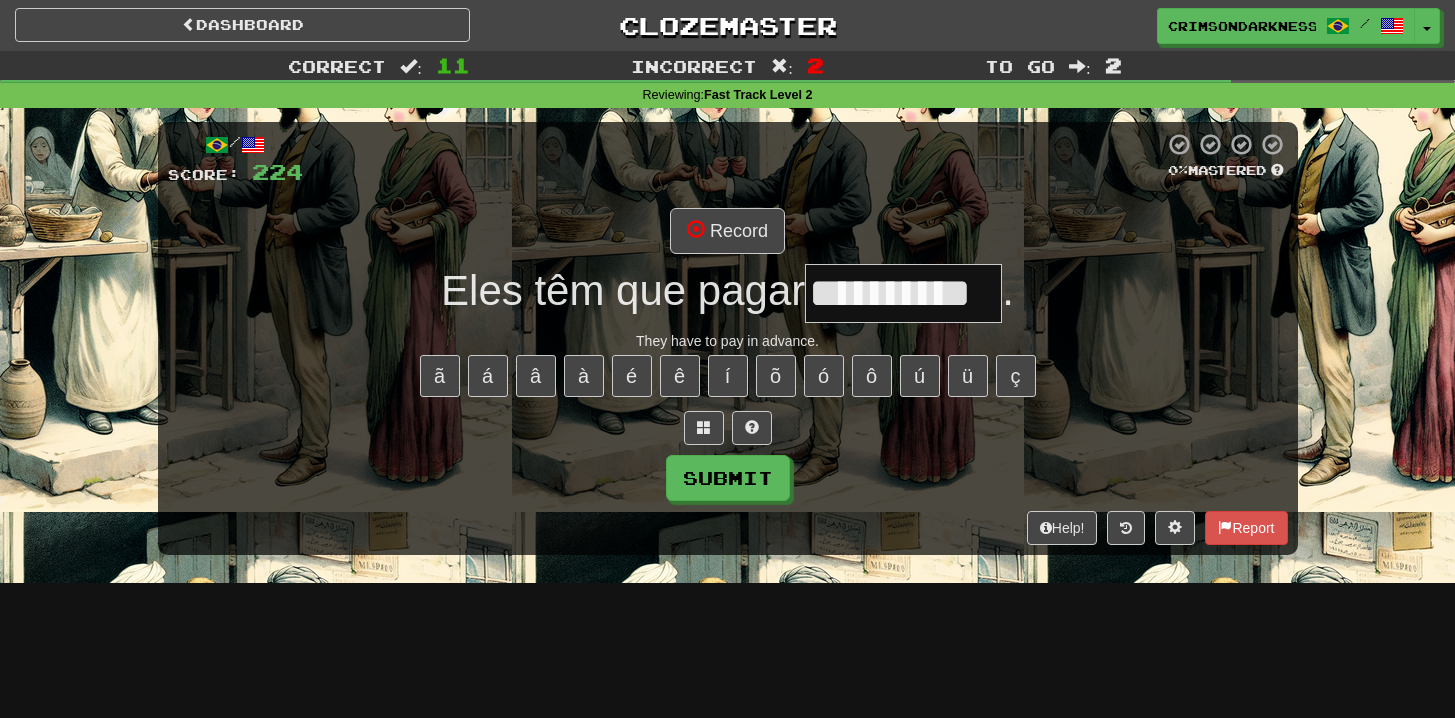 scroll, scrollTop: 0, scrollLeft: 8, axis: horizontal 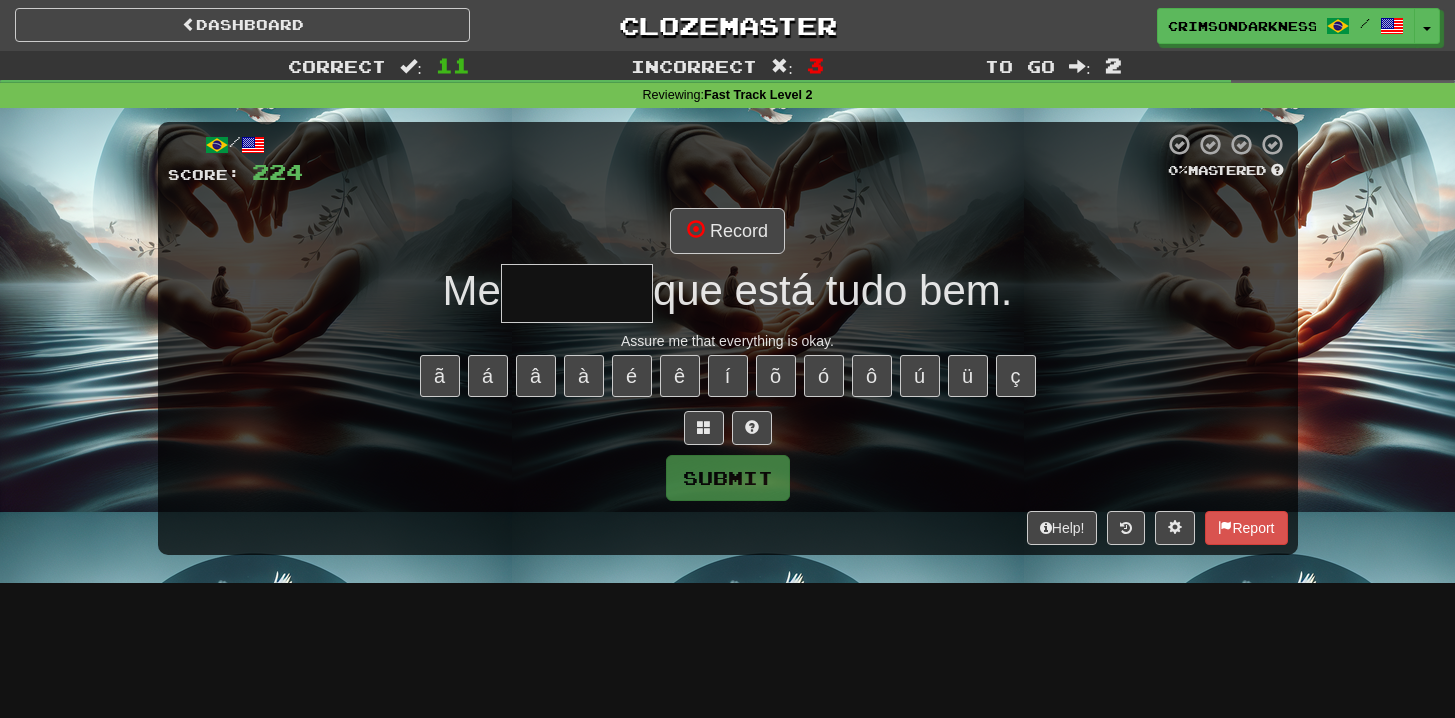 type on "*******" 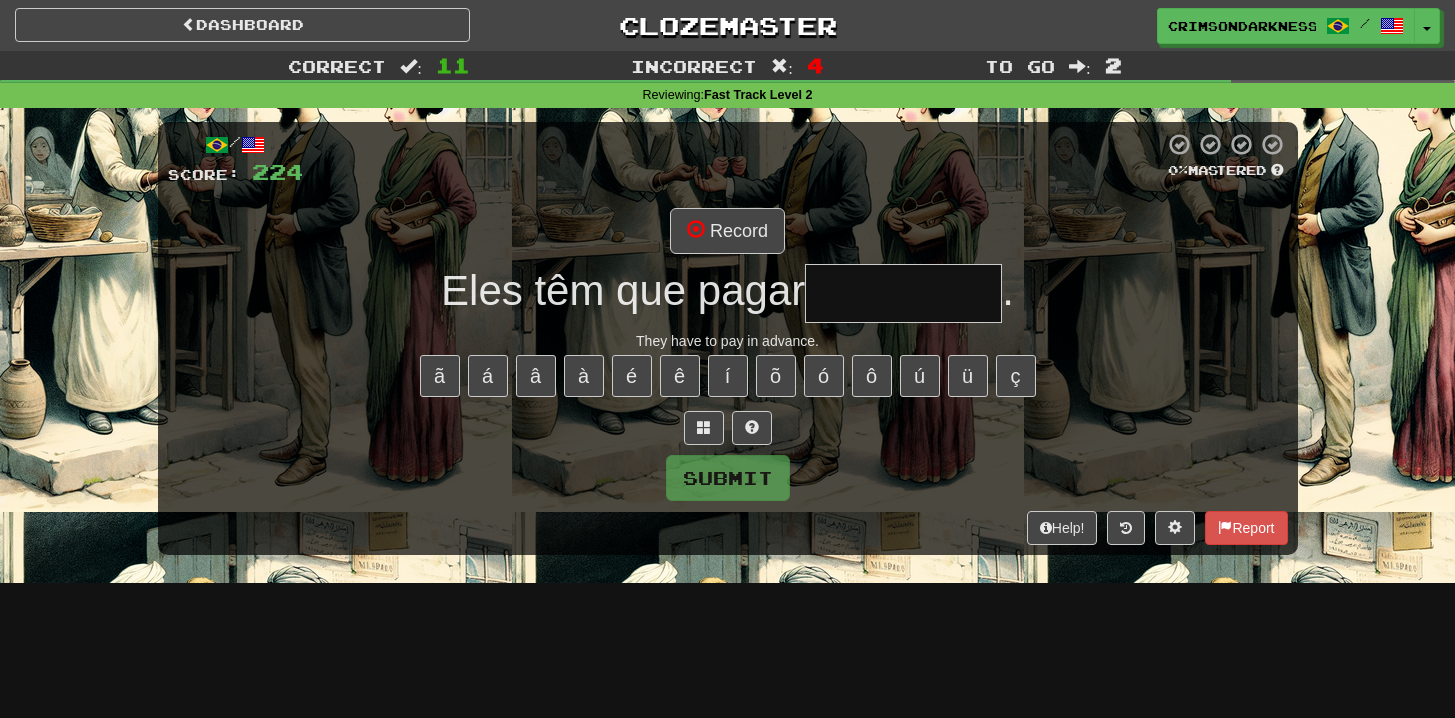 type on "*********" 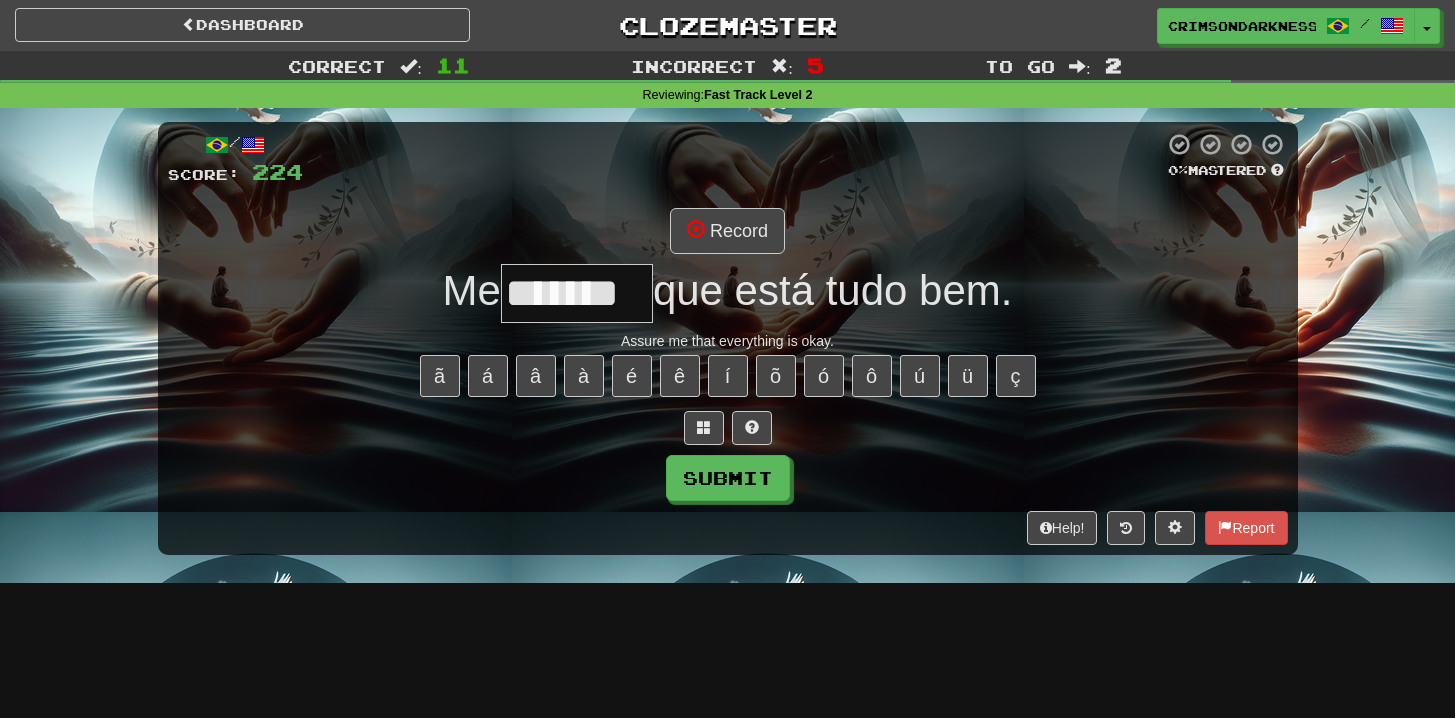 type on "*******" 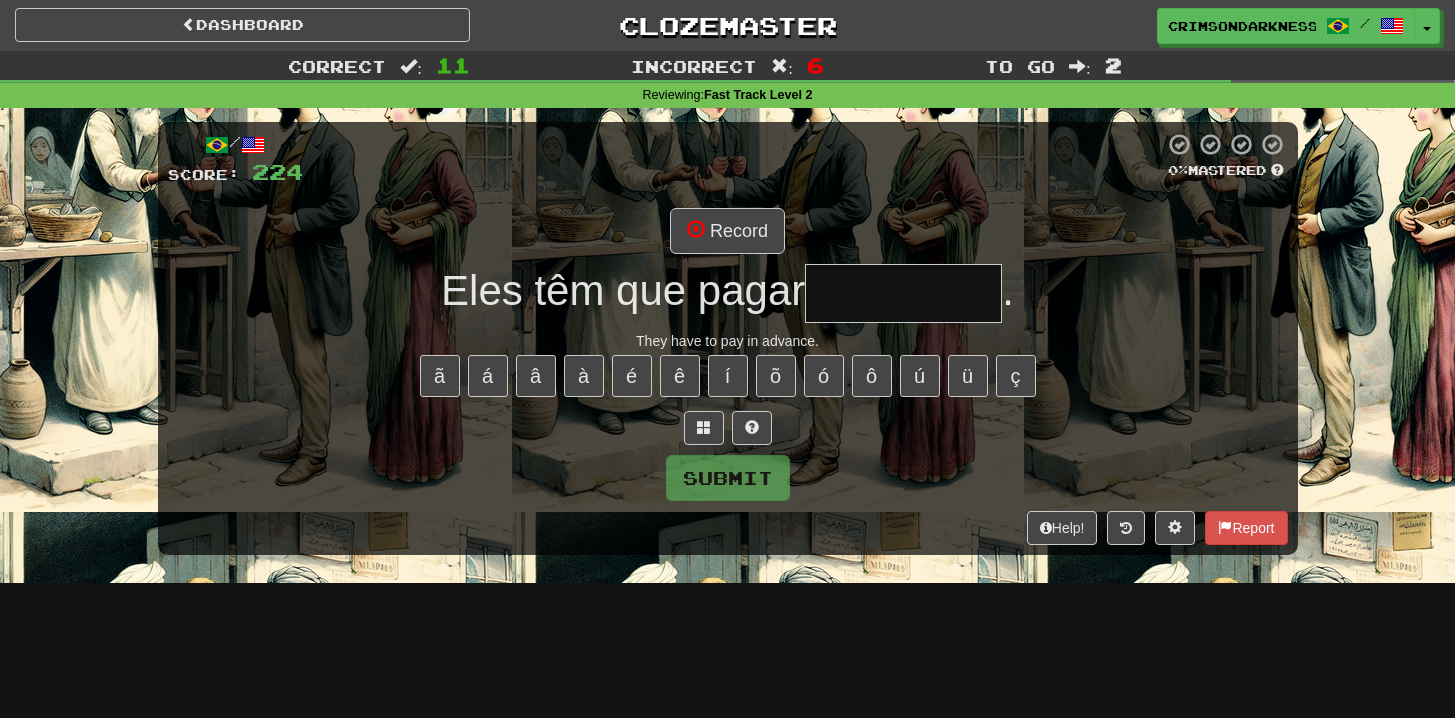 type on "*********" 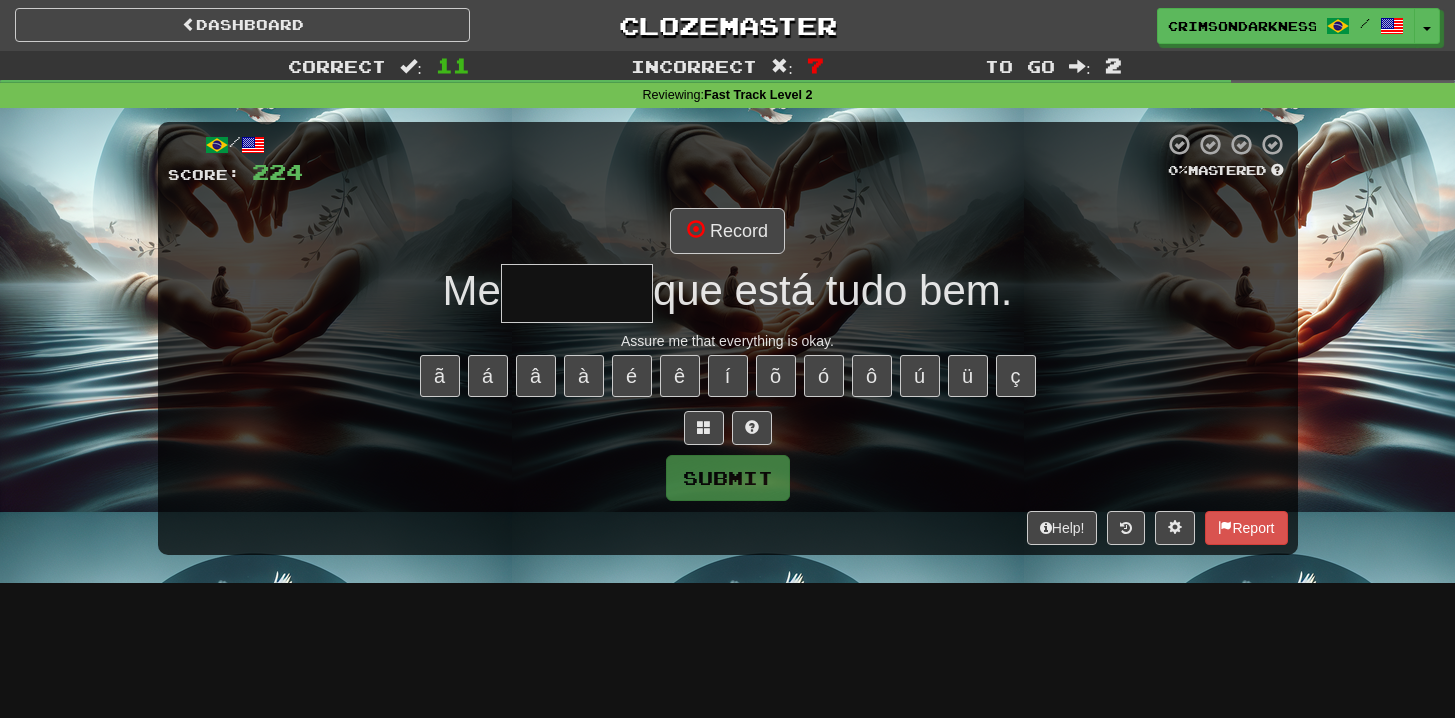 type on "*" 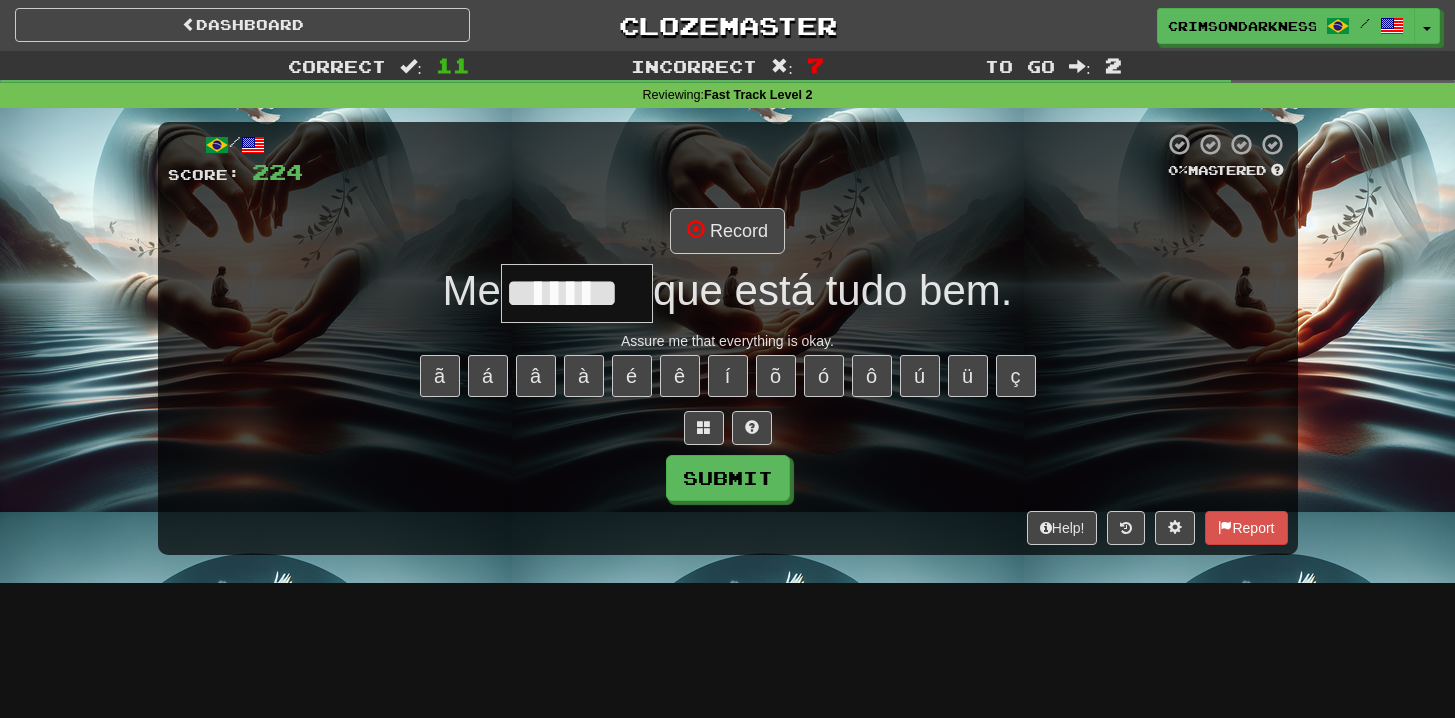 type on "*******" 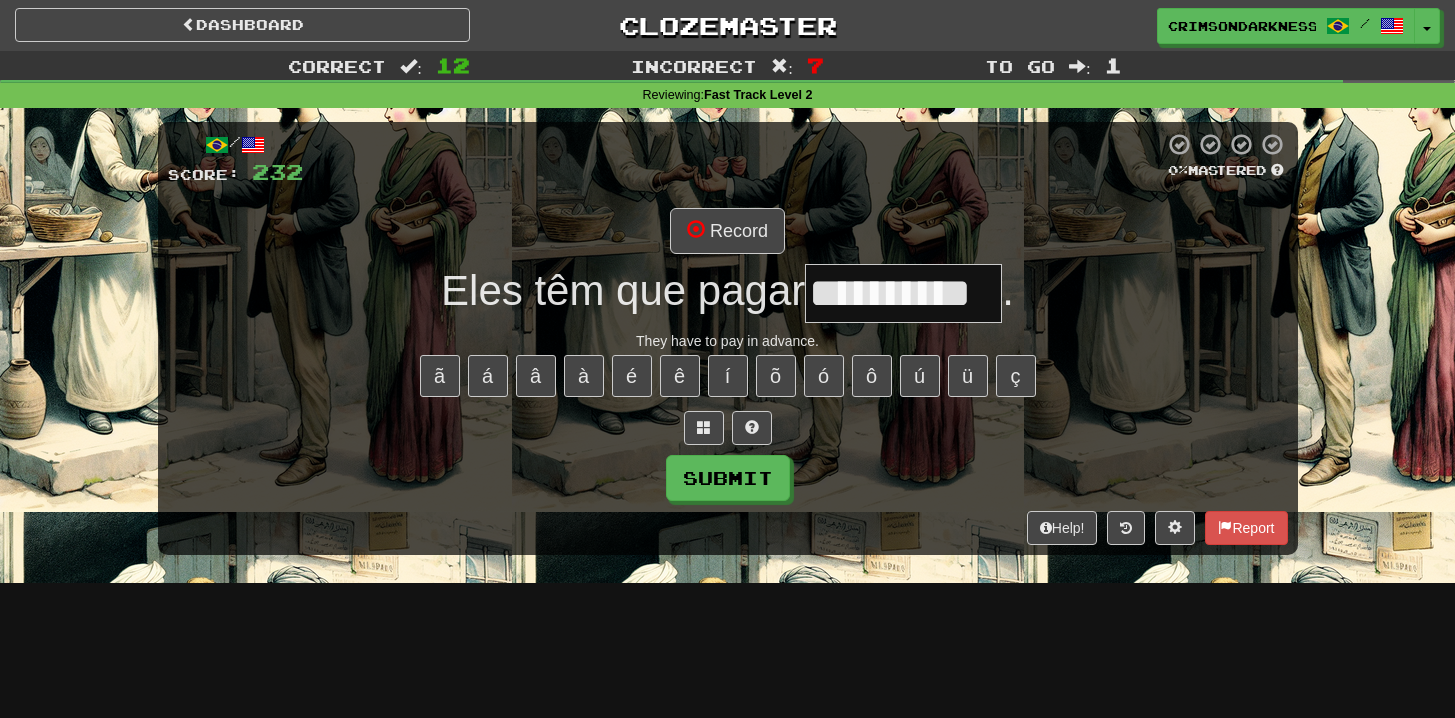 scroll, scrollTop: 0, scrollLeft: 8, axis: horizontal 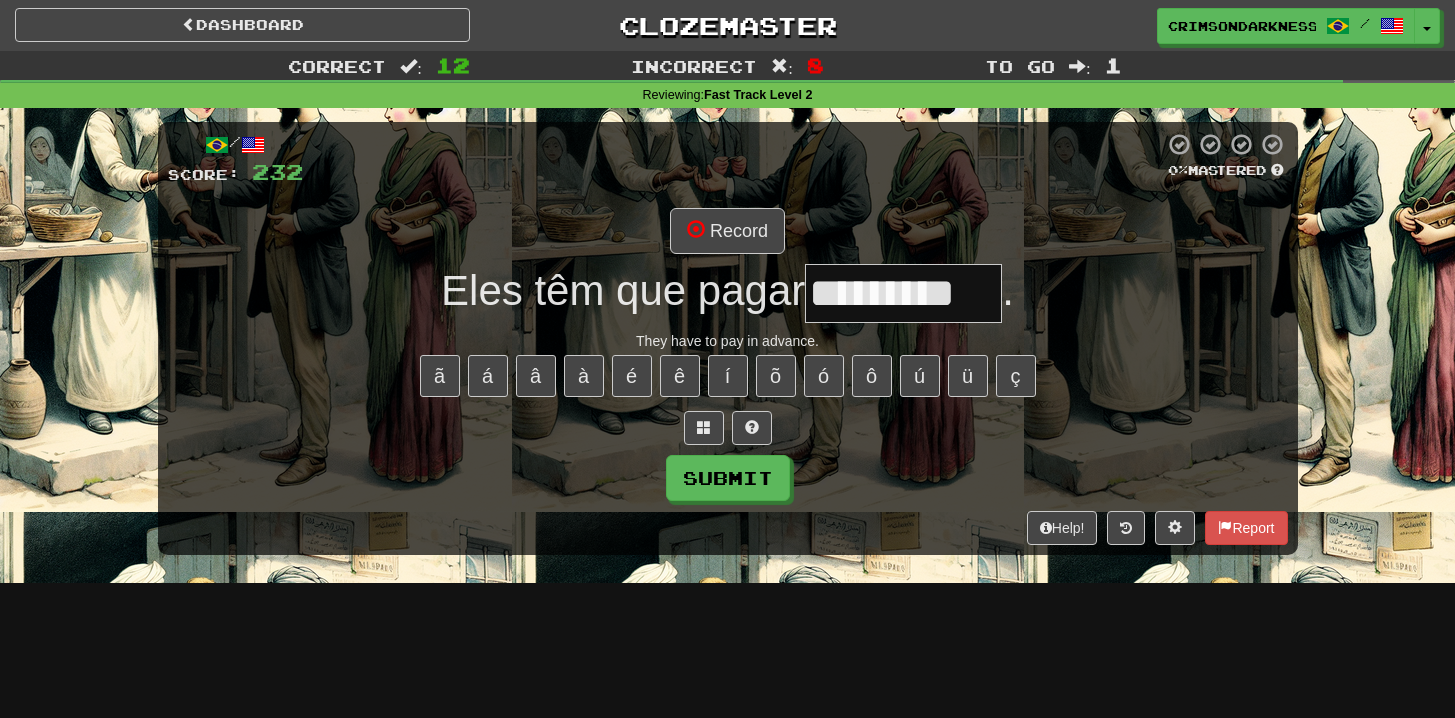 type on "*********" 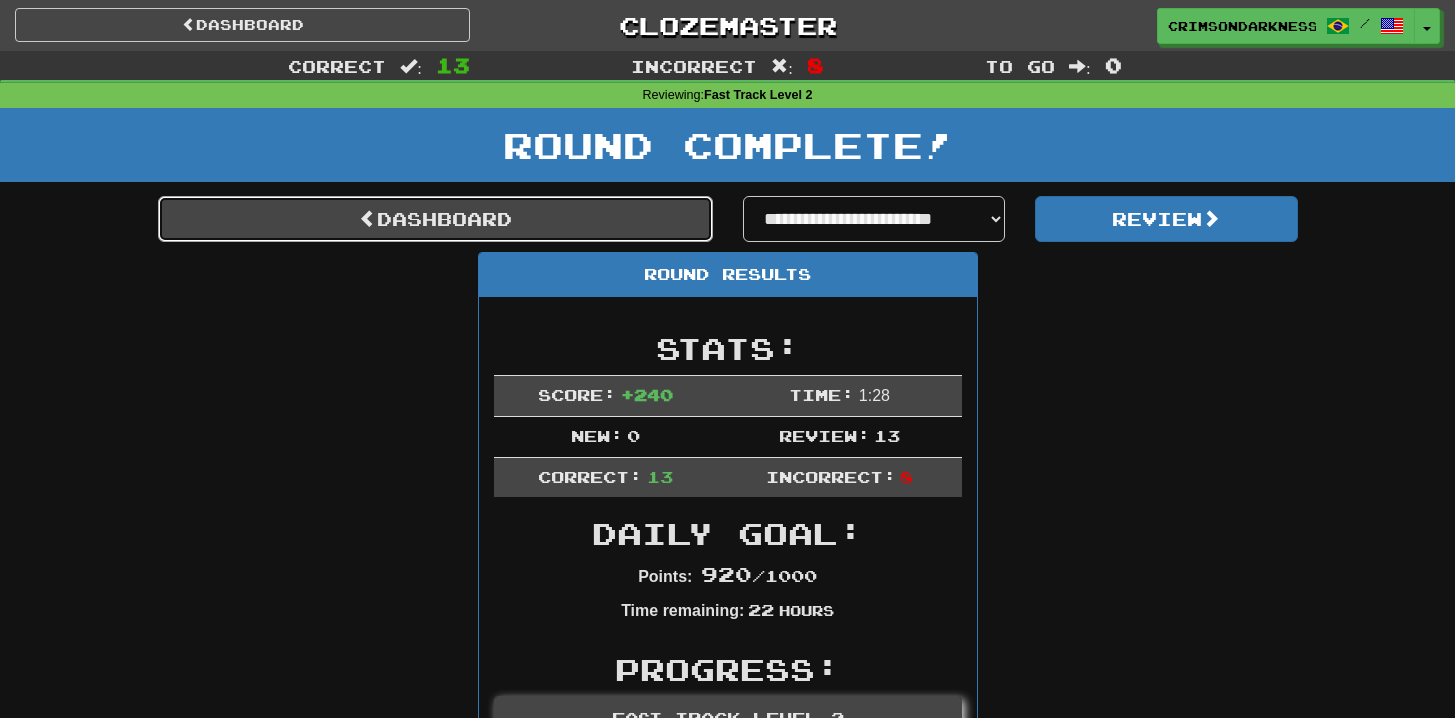 click on "Dashboard" at bounding box center [435, 219] 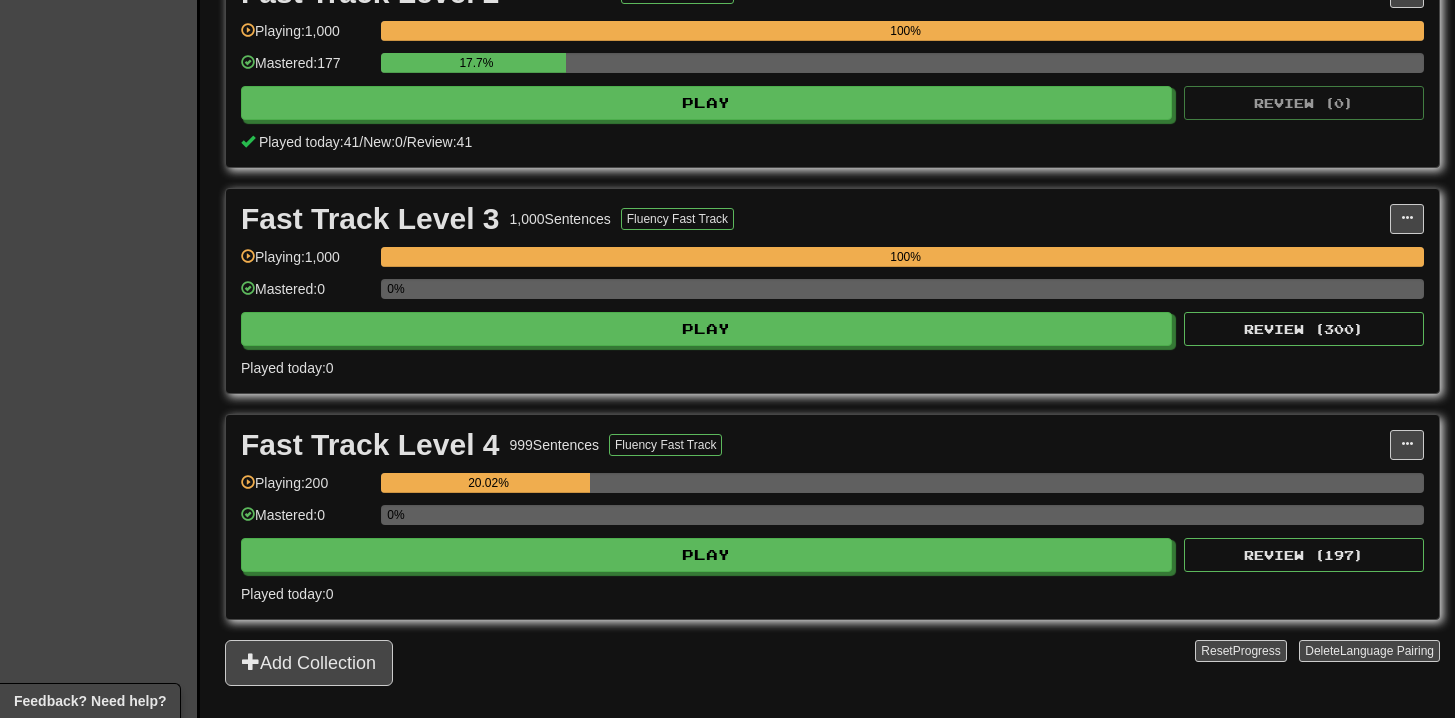 scroll, scrollTop: 865, scrollLeft: 0, axis: vertical 